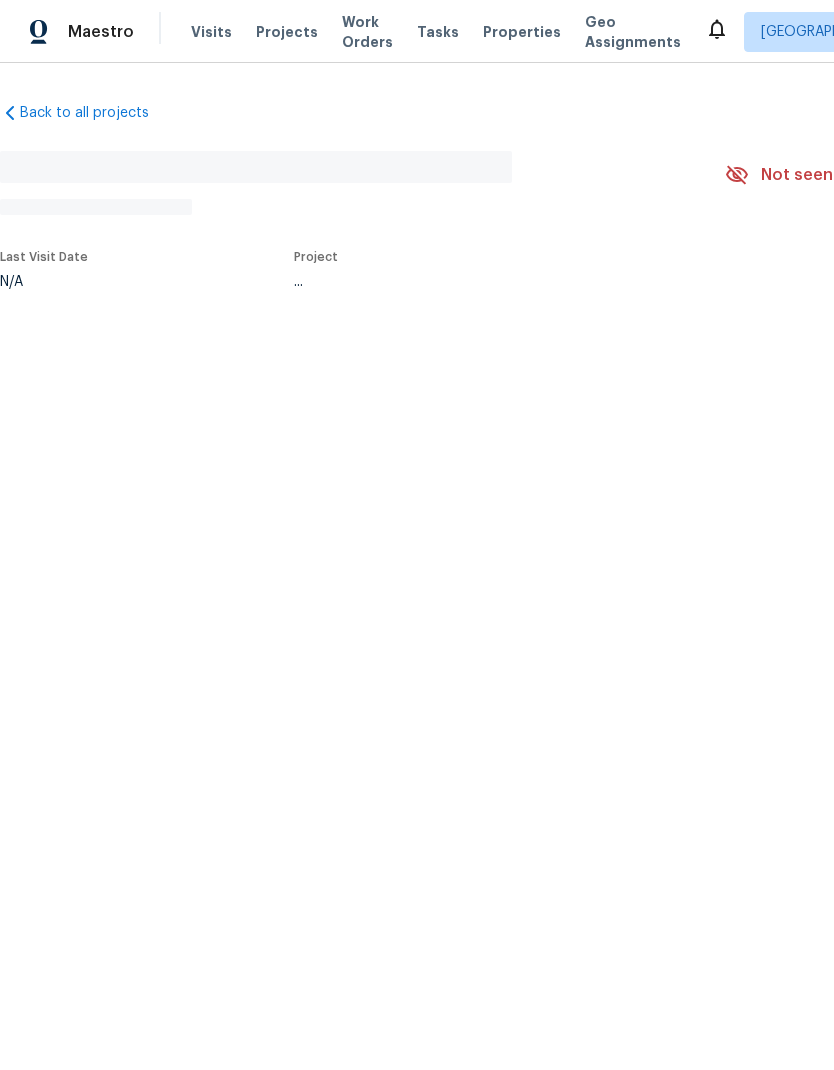 scroll, scrollTop: 0, scrollLeft: 0, axis: both 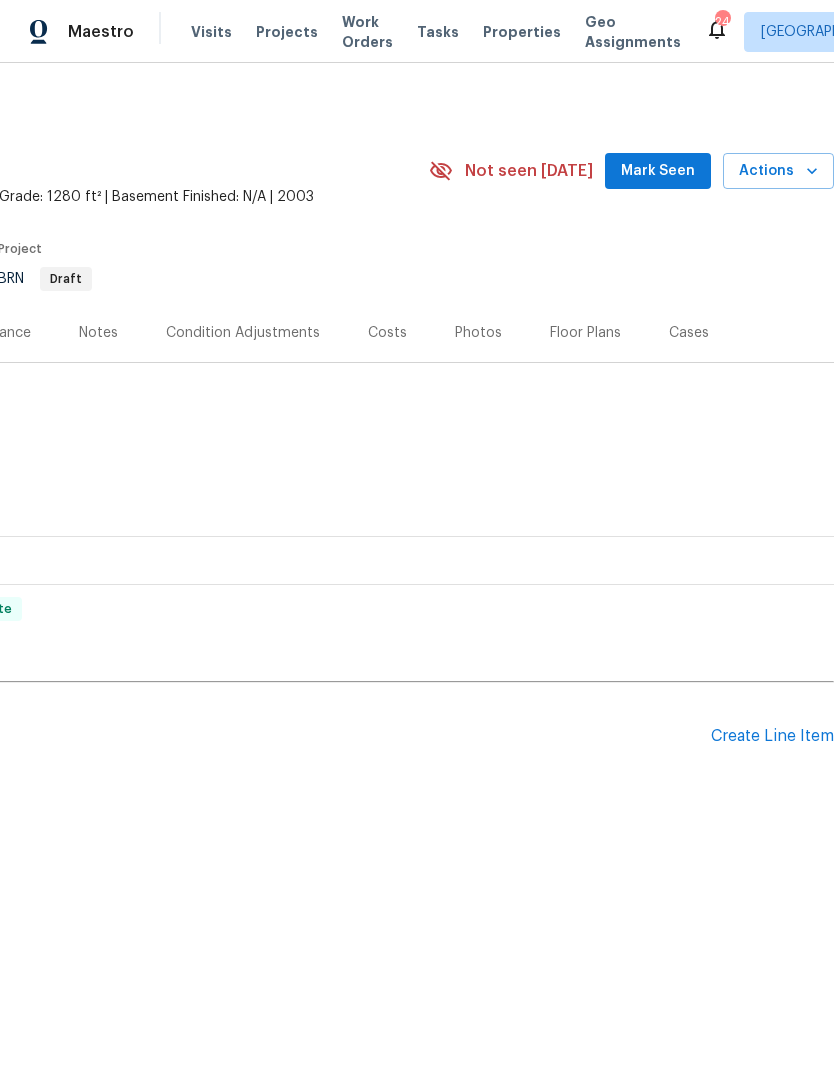 click on "Create Line Item" at bounding box center [772, 736] 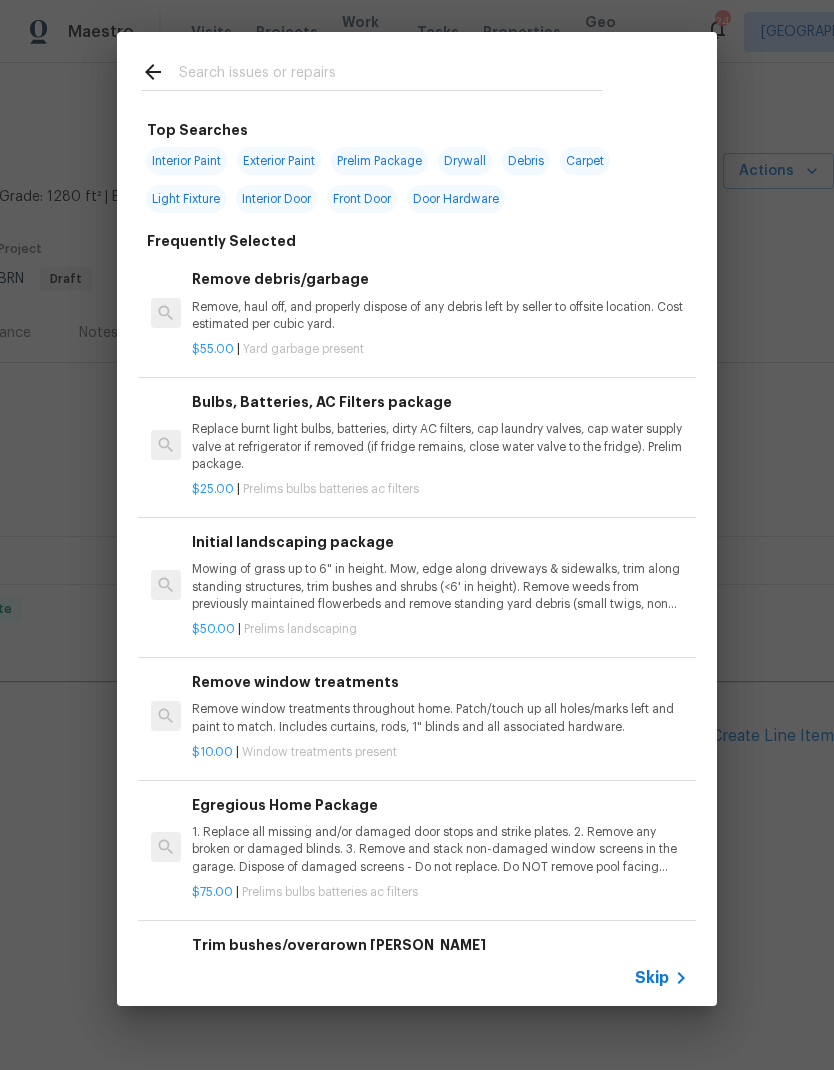 click at bounding box center (391, 75) 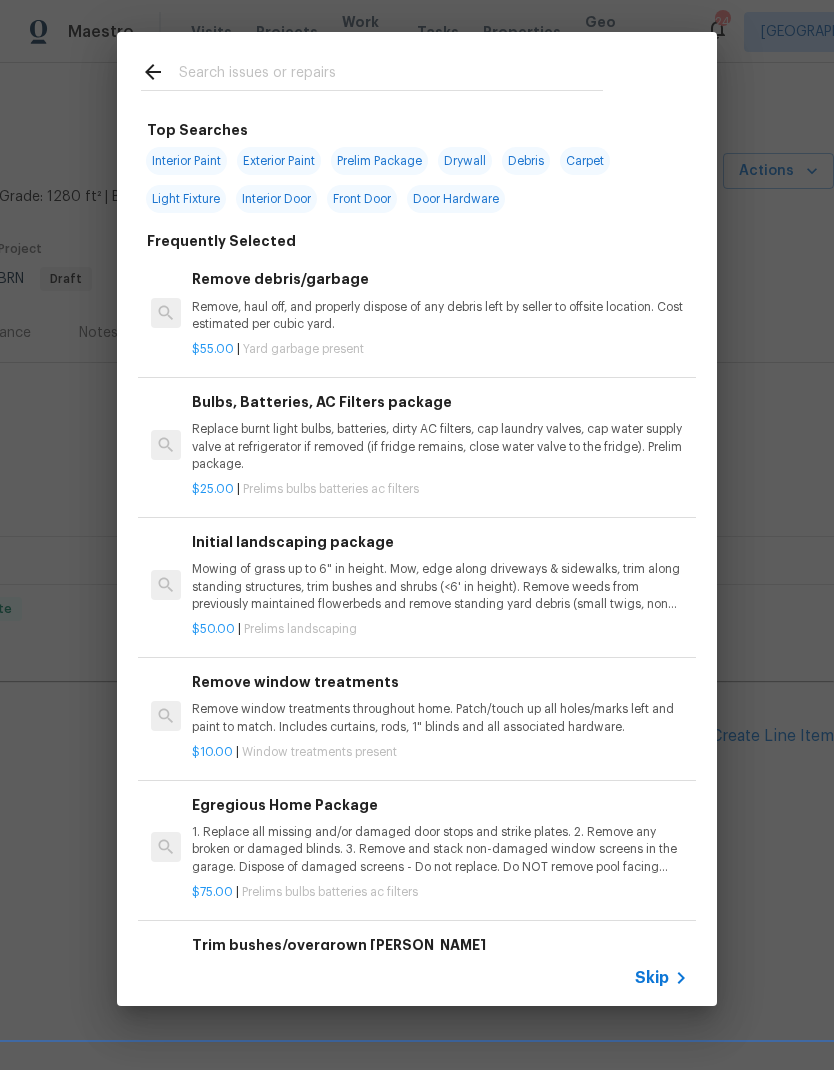 click on "Exterior Paint" at bounding box center (279, 161) 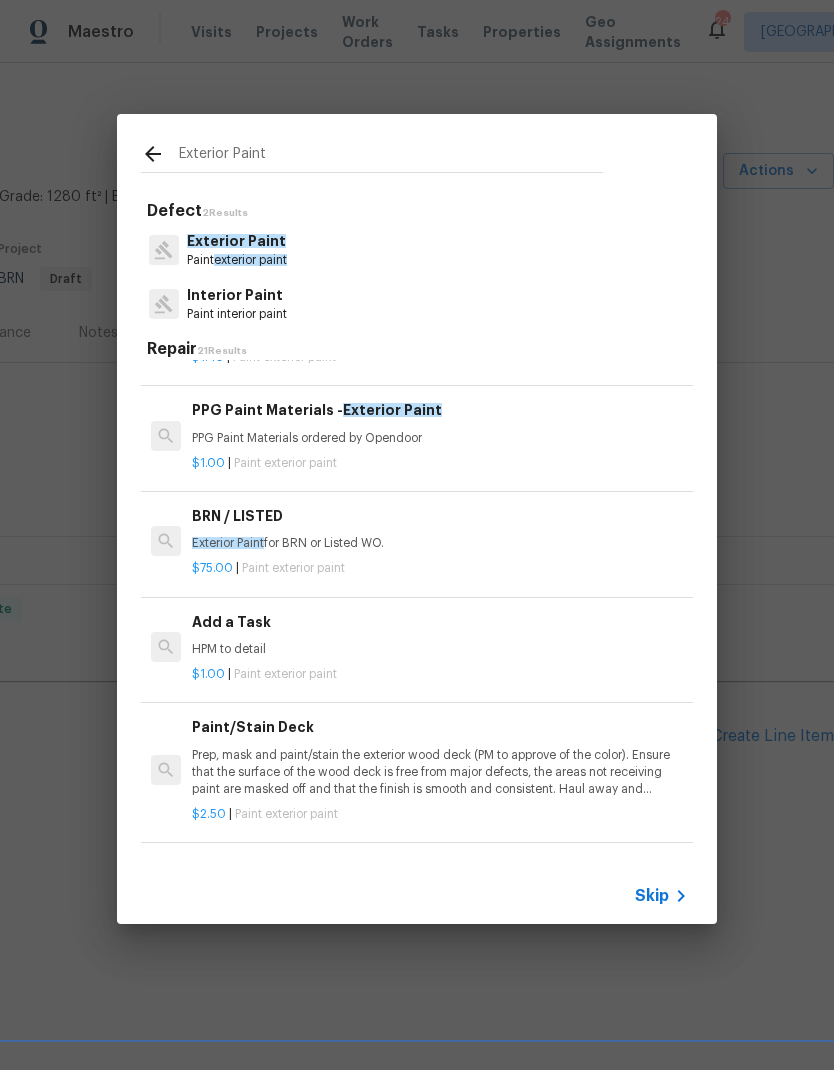 scroll, scrollTop: 263, scrollLeft: 0, axis: vertical 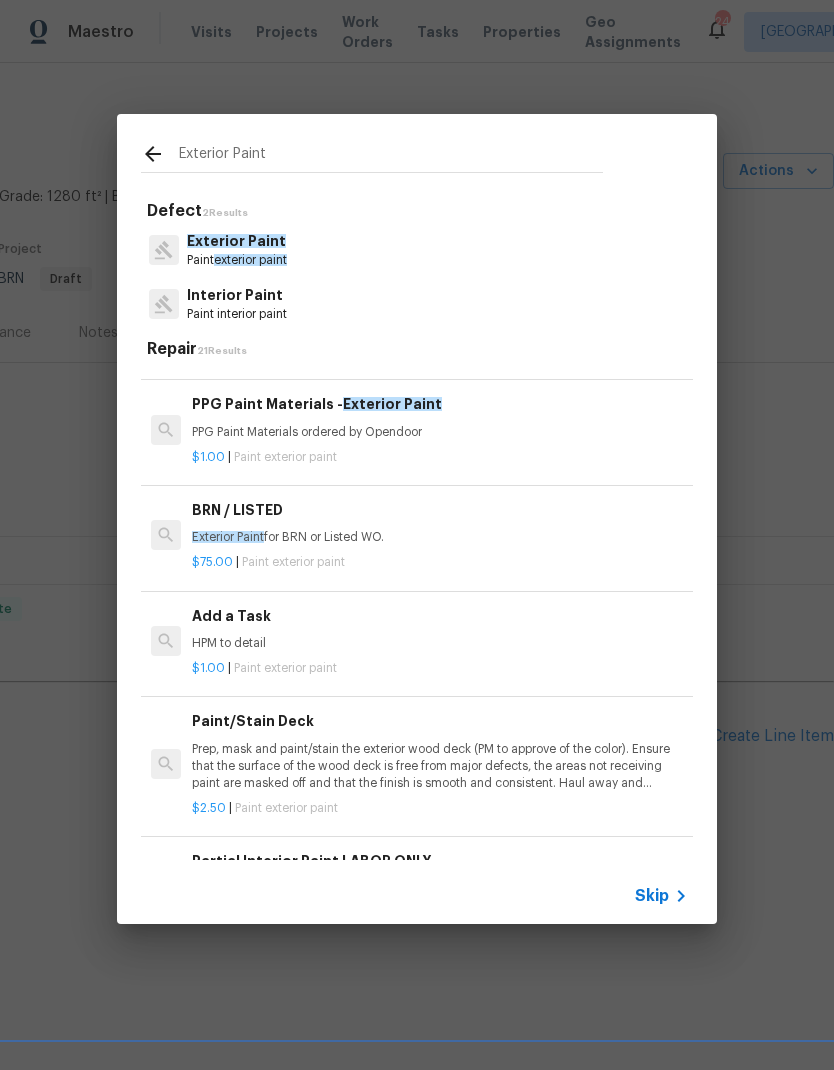 click on "HPM to detail" at bounding box center (440, 643) 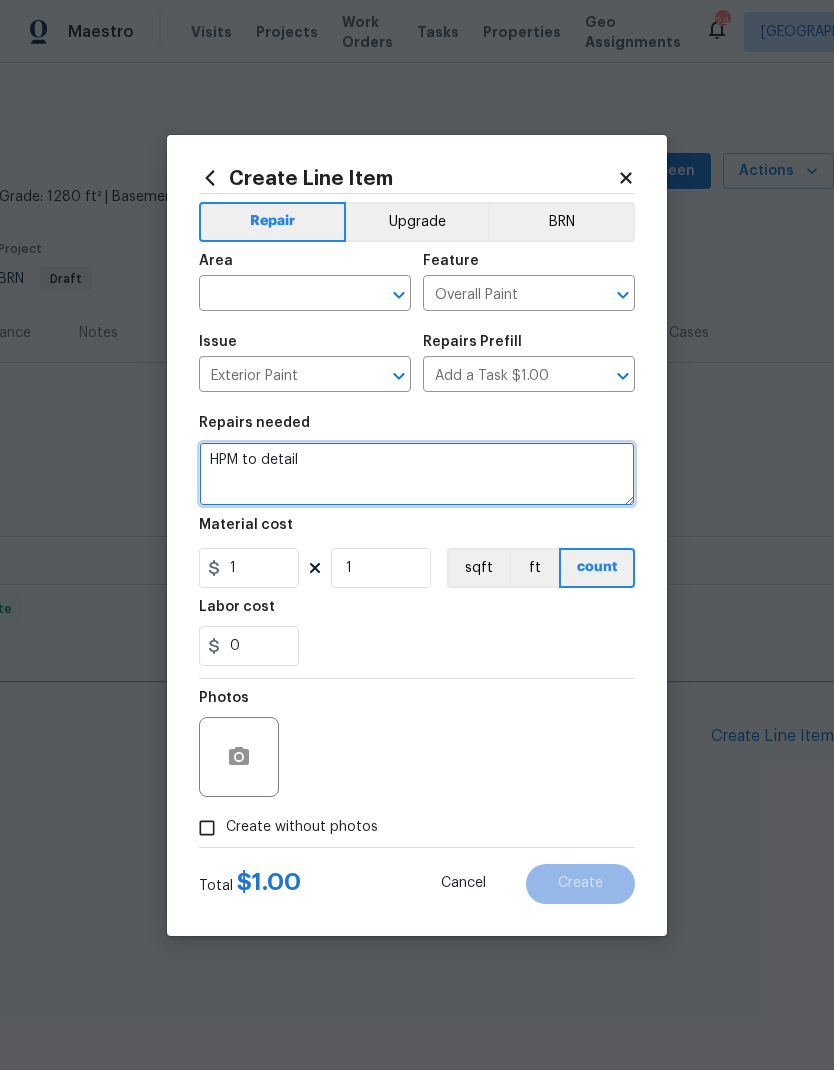 click on "HPM to detail" at bounding box center (417, 474) 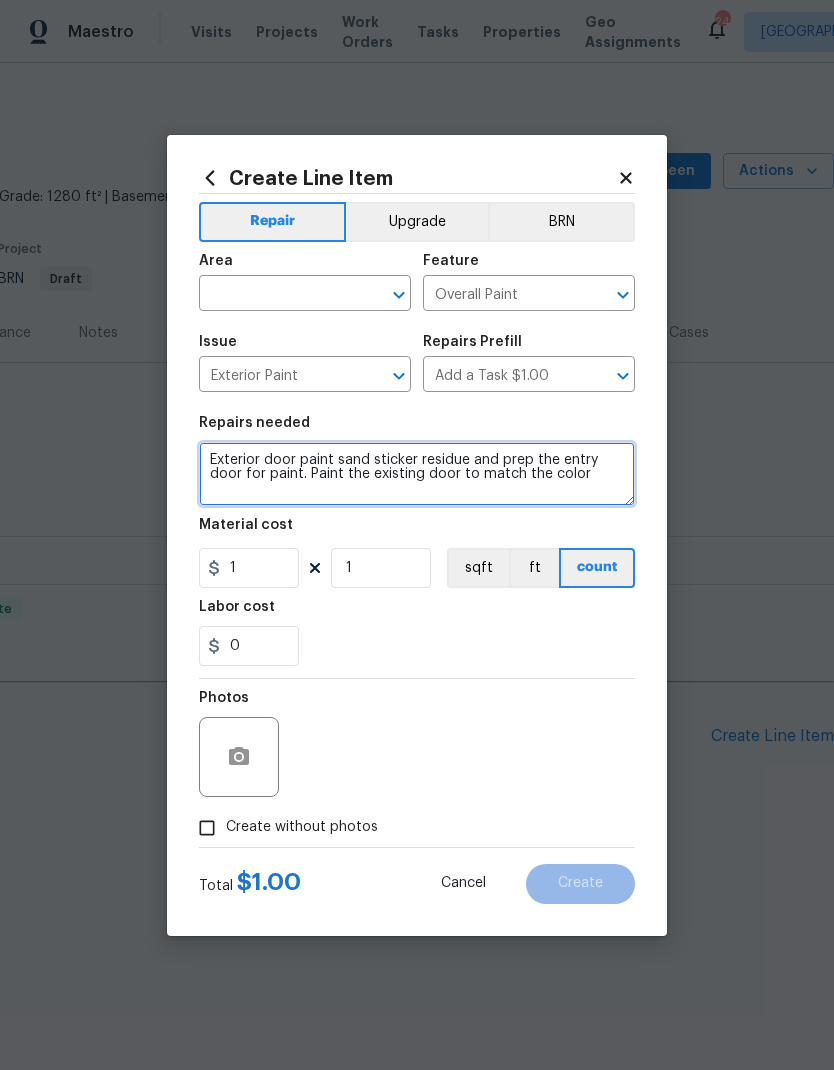 click on "Exterior door paint sand sticker residue and prep the entry door for paint. Paint the existing door to match the color" at bounding box center (417, 474) 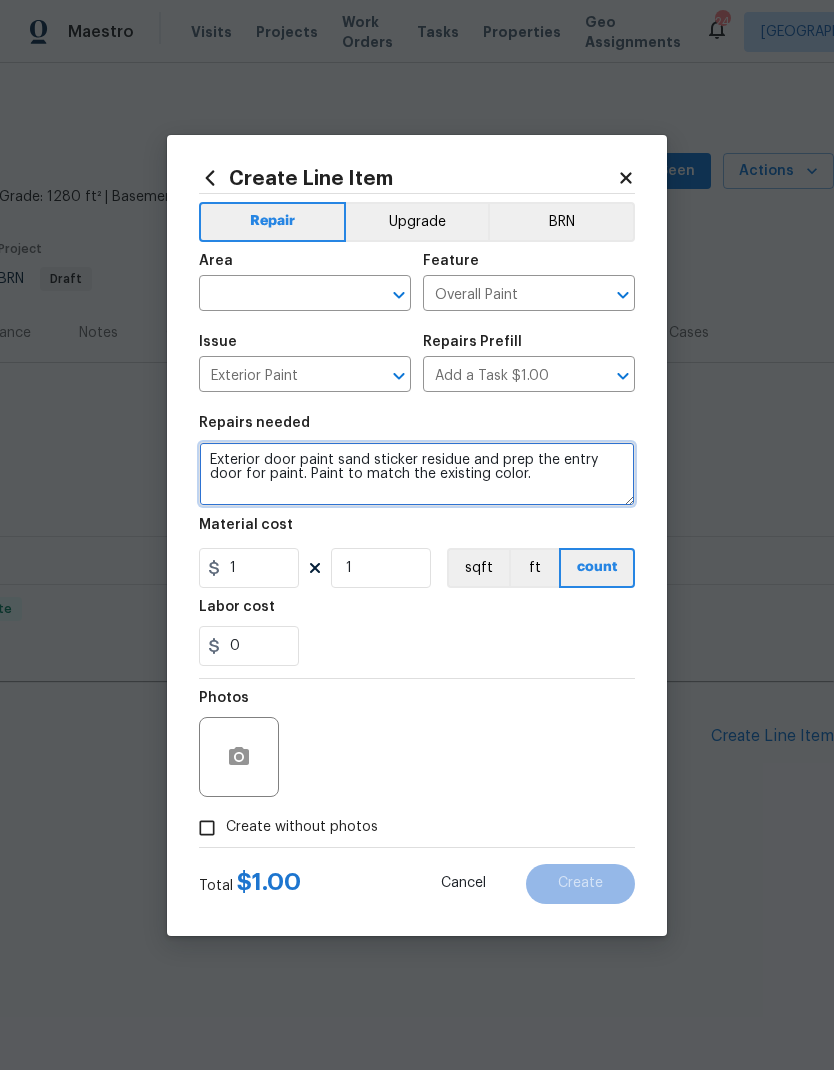 type on "Exterior door paint sand sticker residue and prep the entry door for paint. Paint to match the existing color." 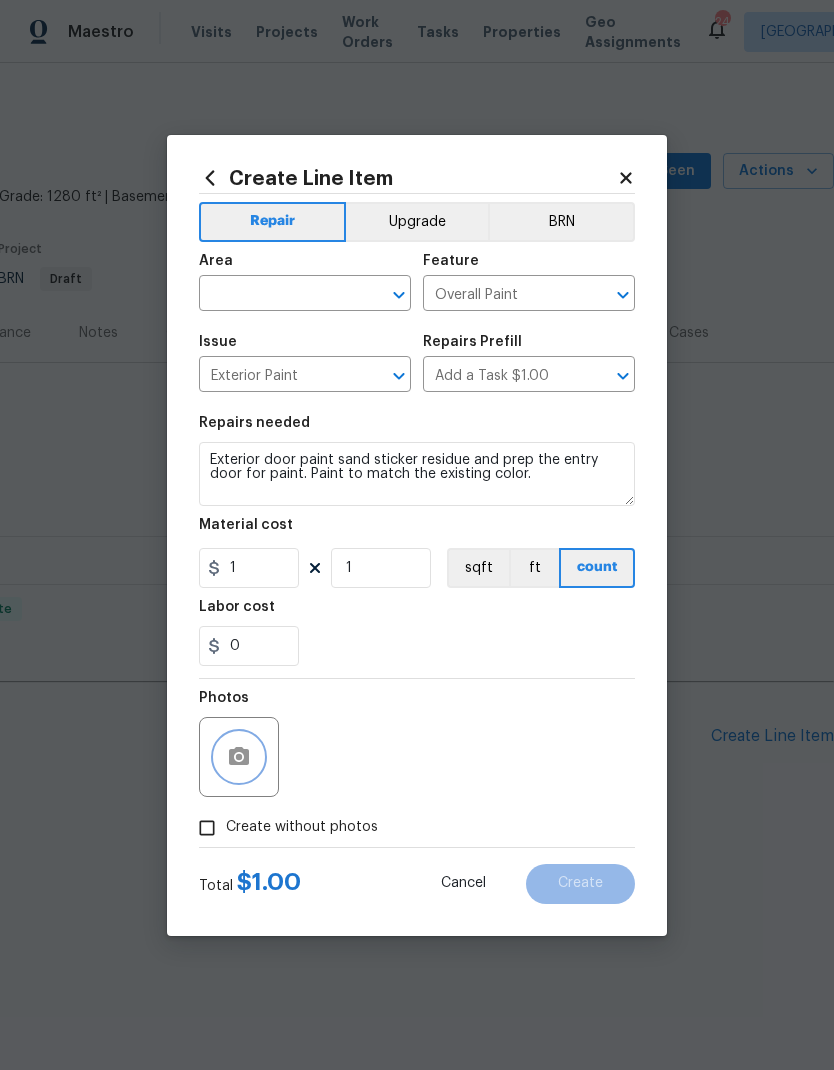 click 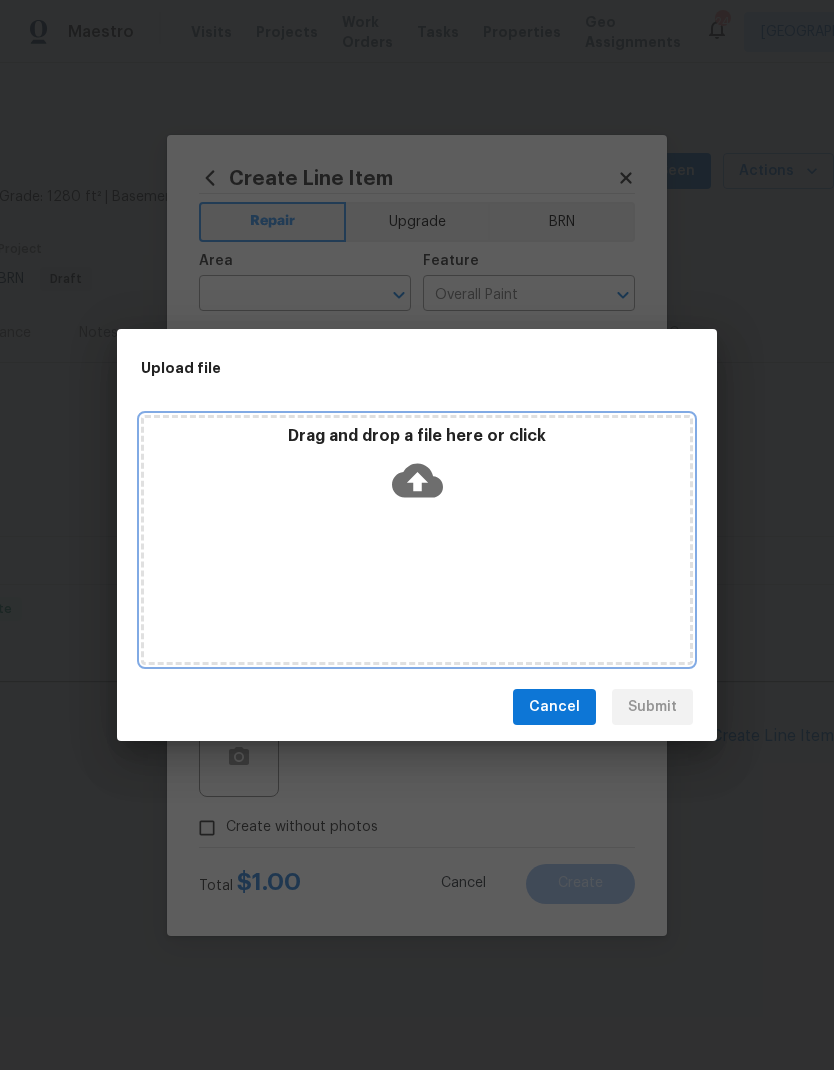 click 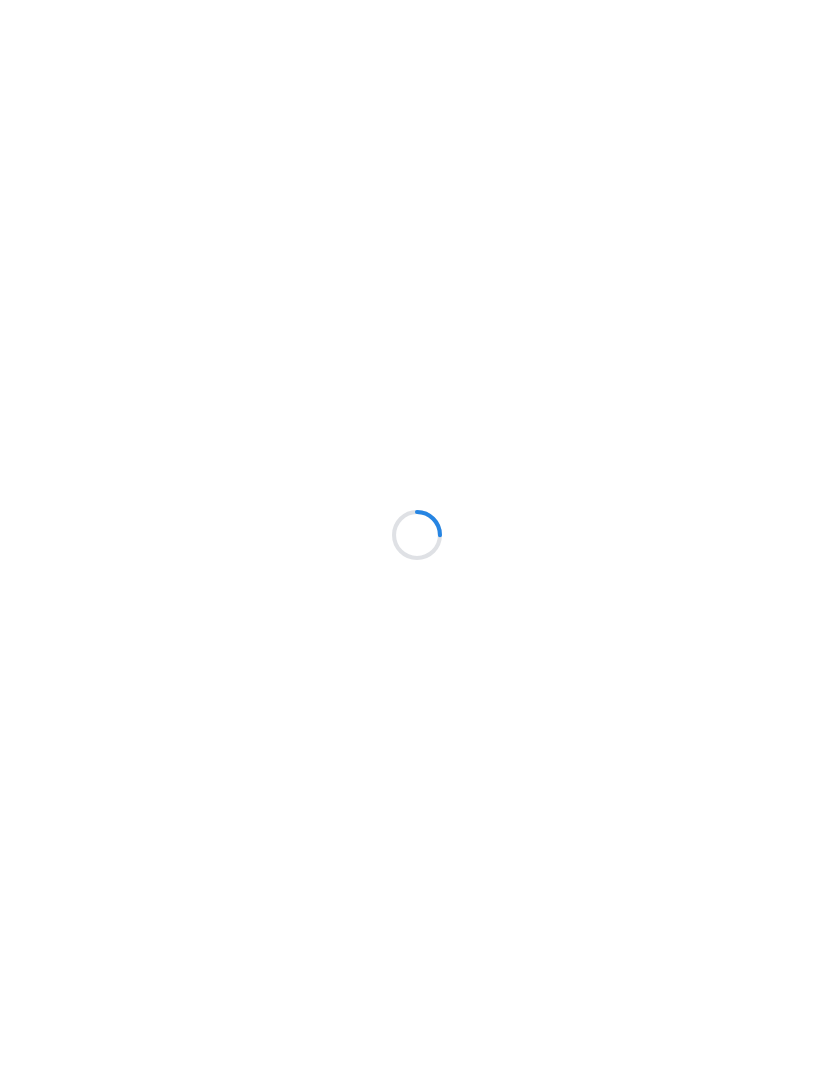 scroll, scrollTop: 0, scrollLeft: 0, axis: both 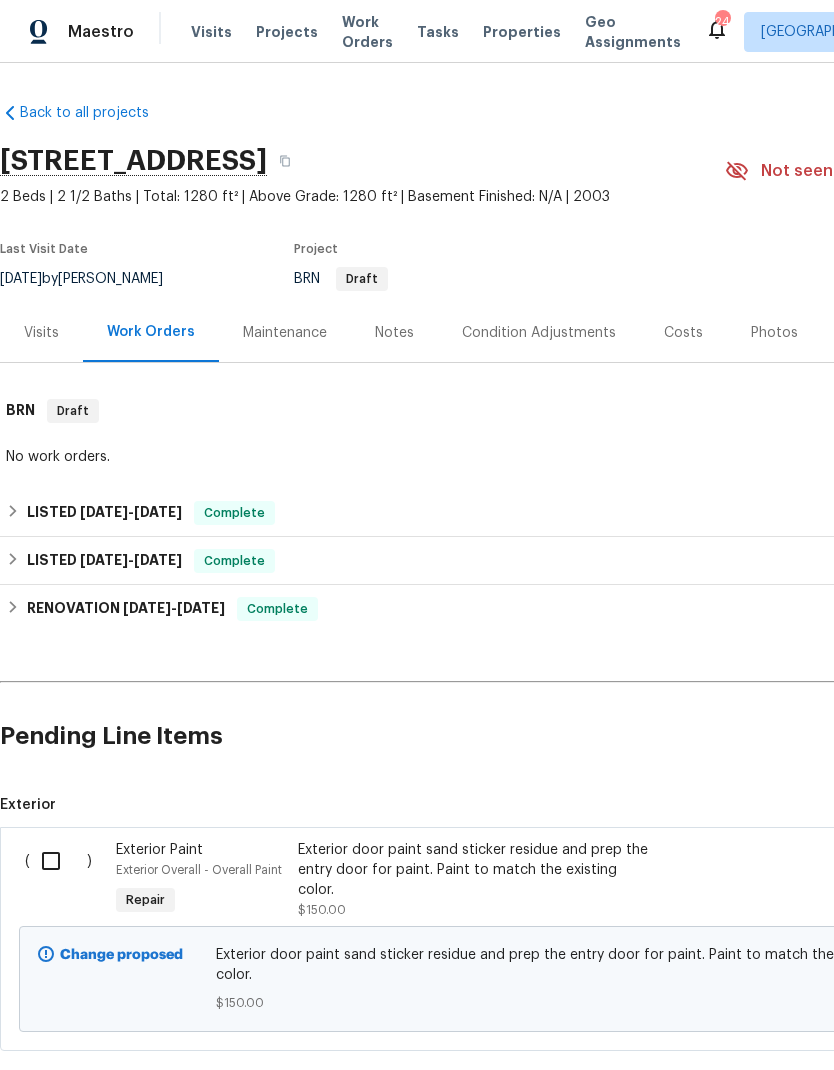 click at bounding box center [58, 861] 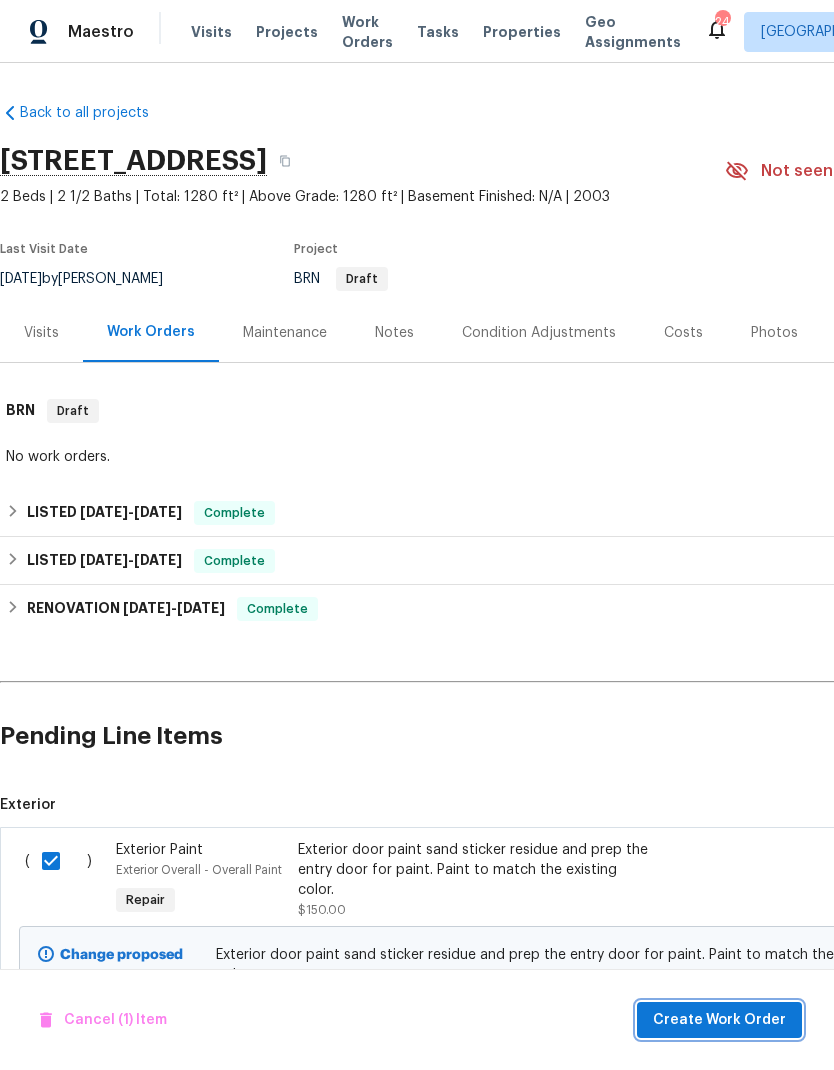 click on "Create Work Order" at bounding box center [719, 1020] 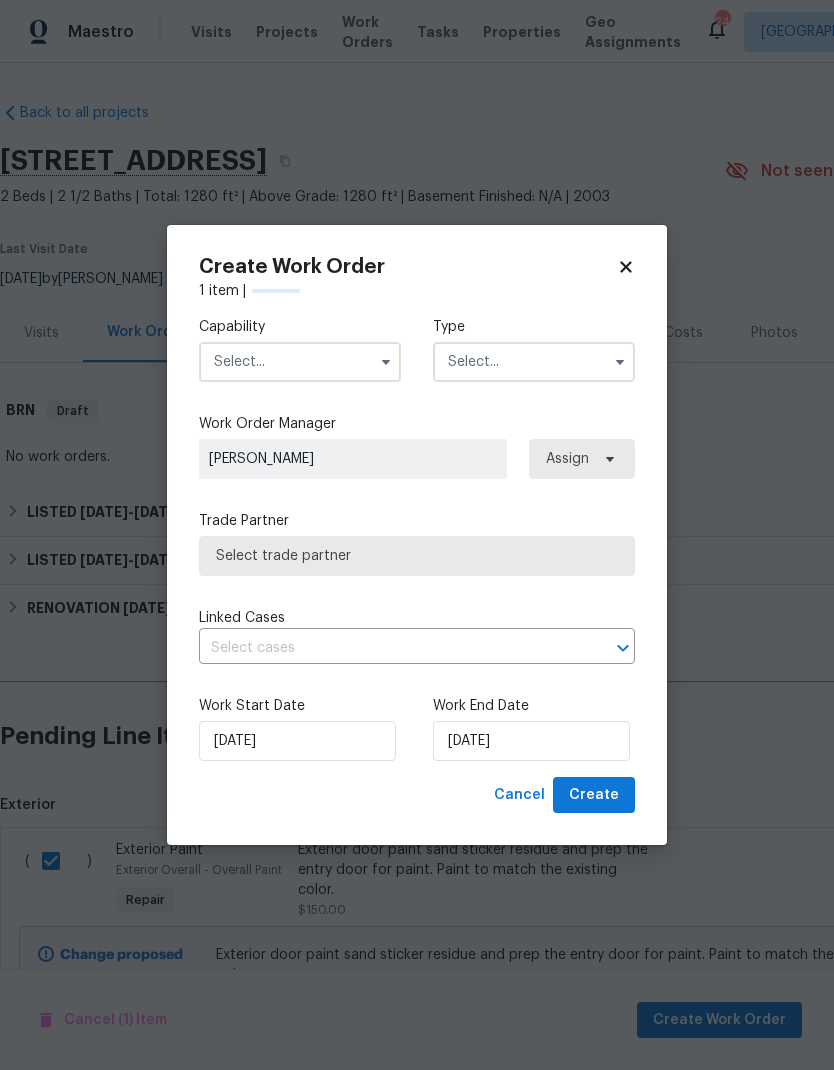 click at bounding box center (300, 362) 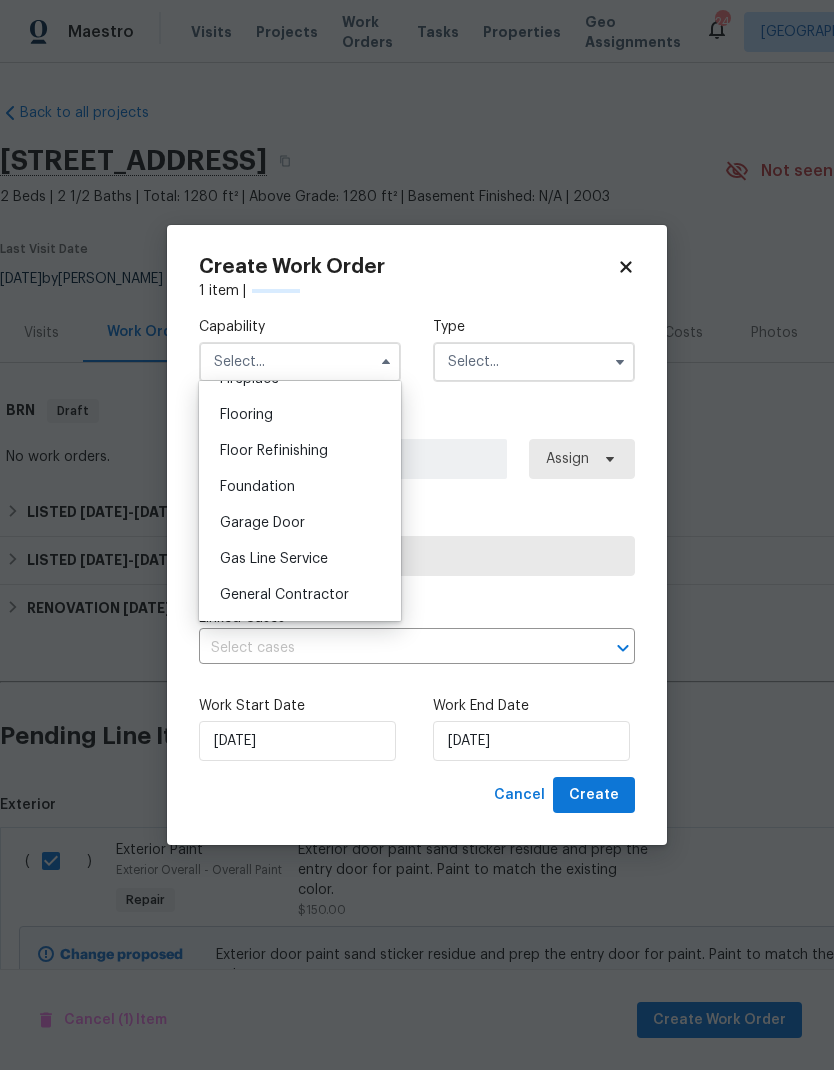 scroll, scrollTop: 792, scrollLeft: 0, axis: vertical 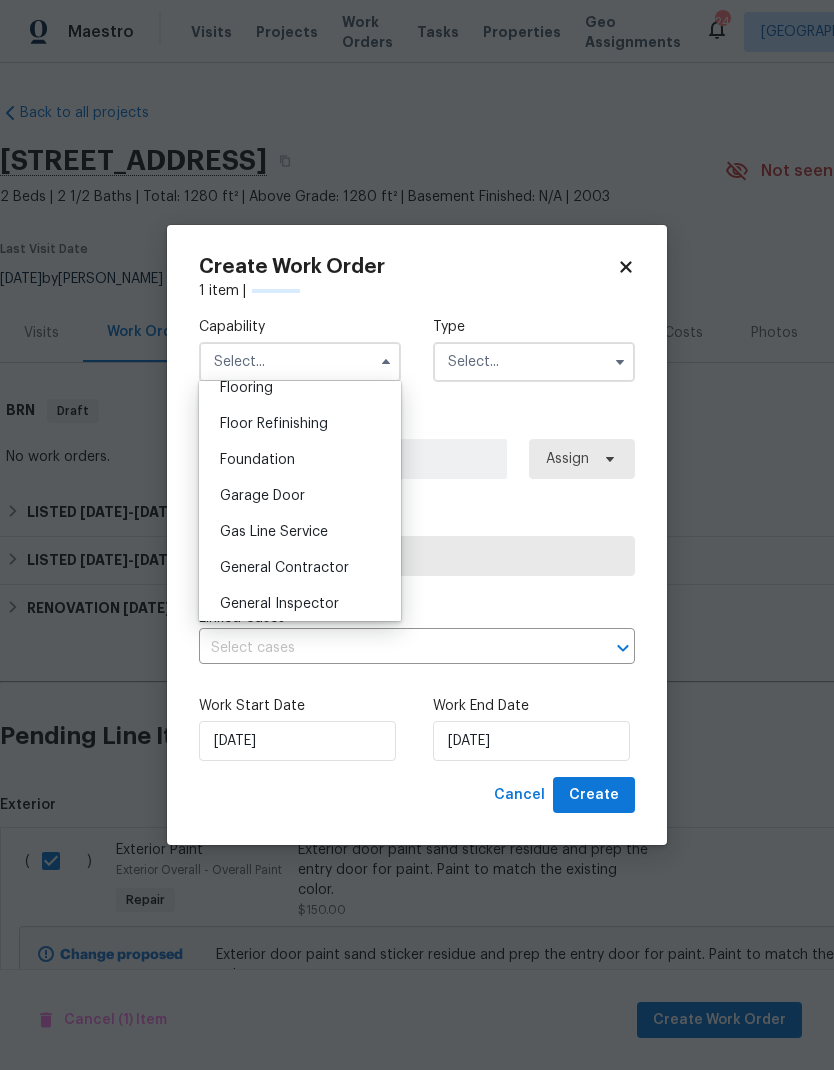 click on "Gas Line Service" at bounding box center [300, 532] 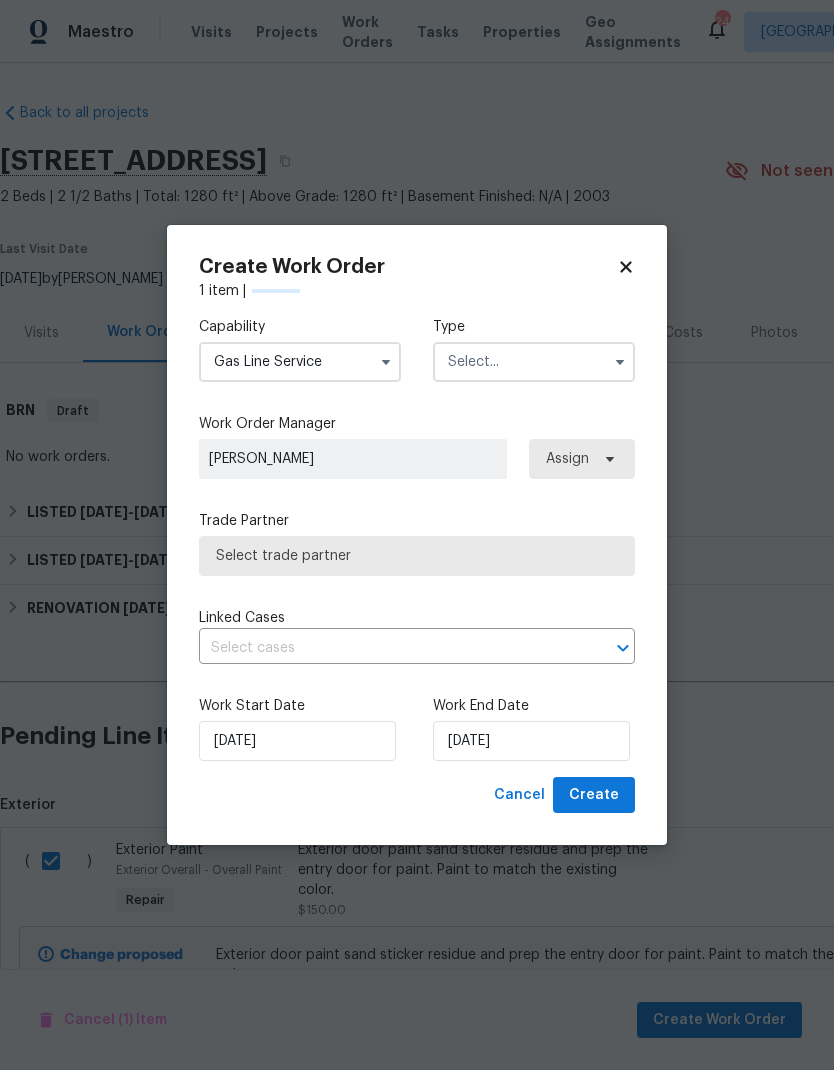 click on "Gas Line Service" at bounding box center [300, 362] 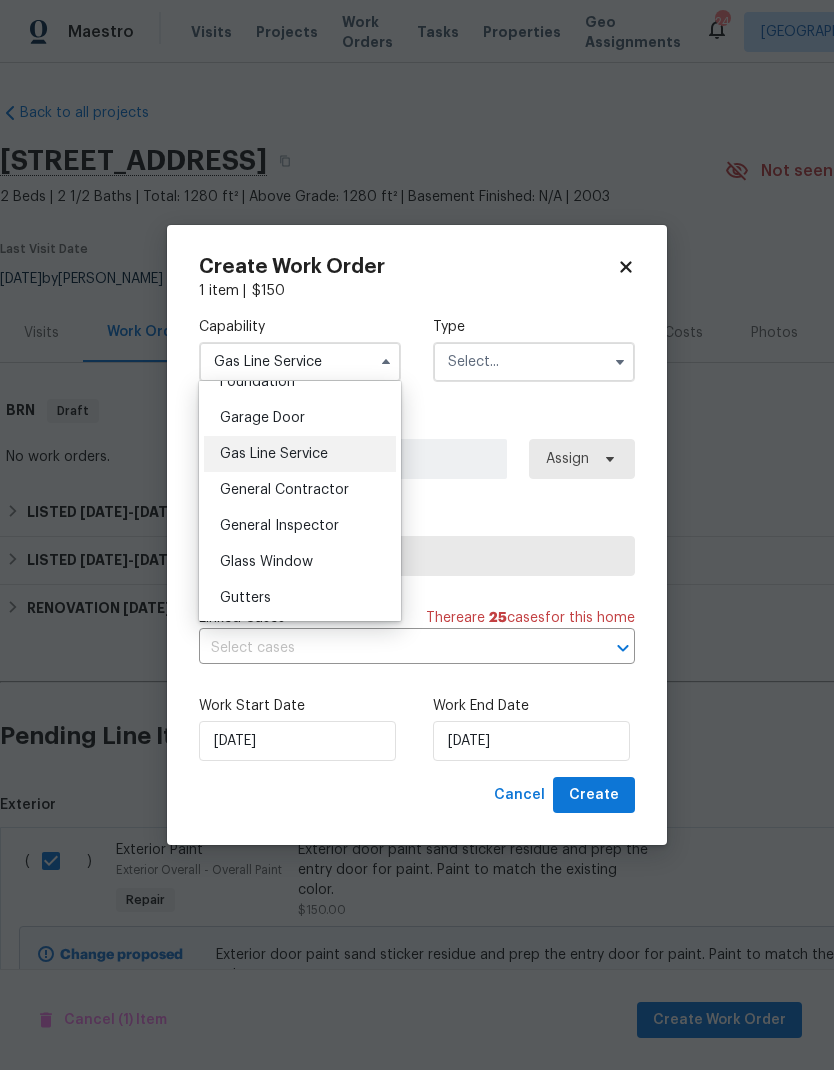 scroll, scrollTop: 869, scrollLeft: 0, axis: vertical 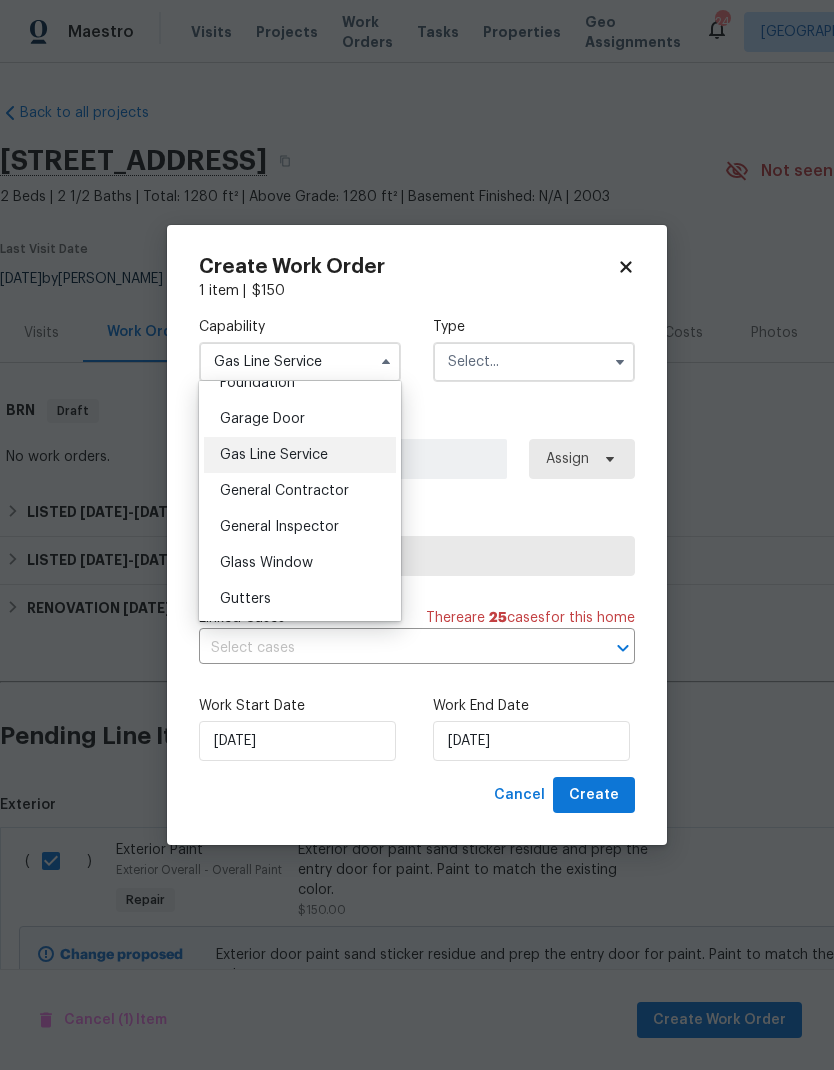 click on "General Contractor" at bounding box center [284, 491] 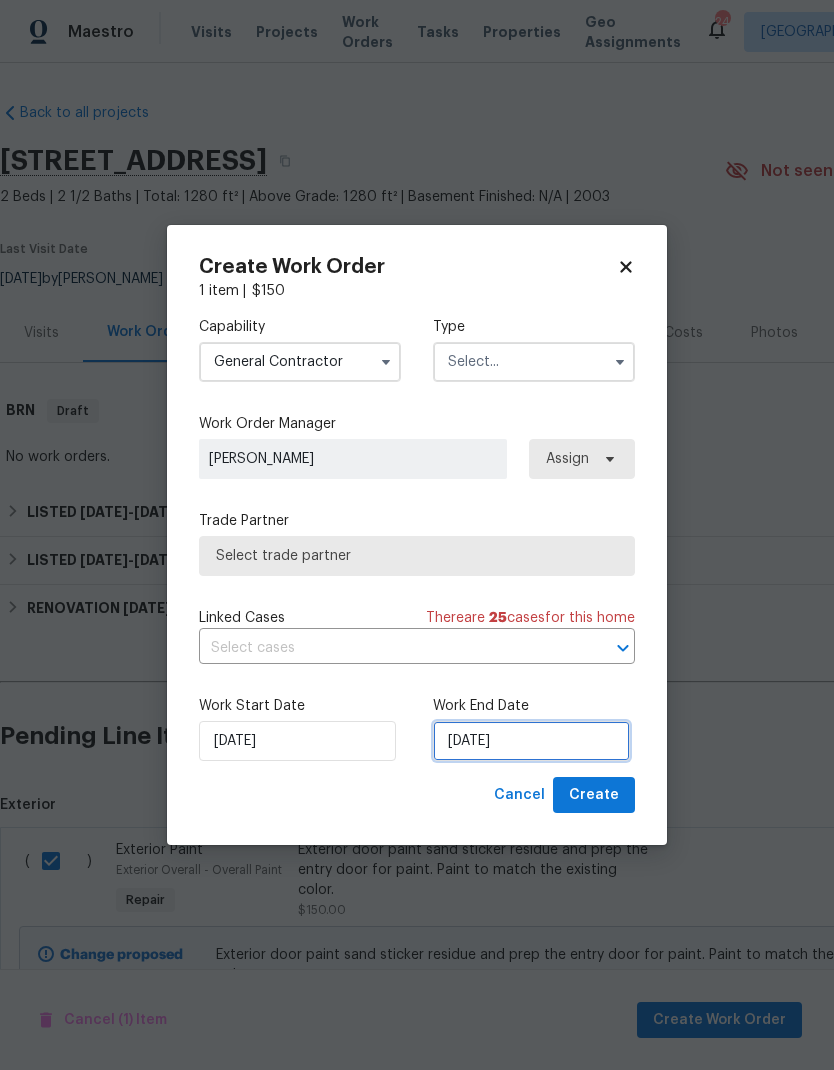 click on "7/14/2025" at bounding box center (531, 741) 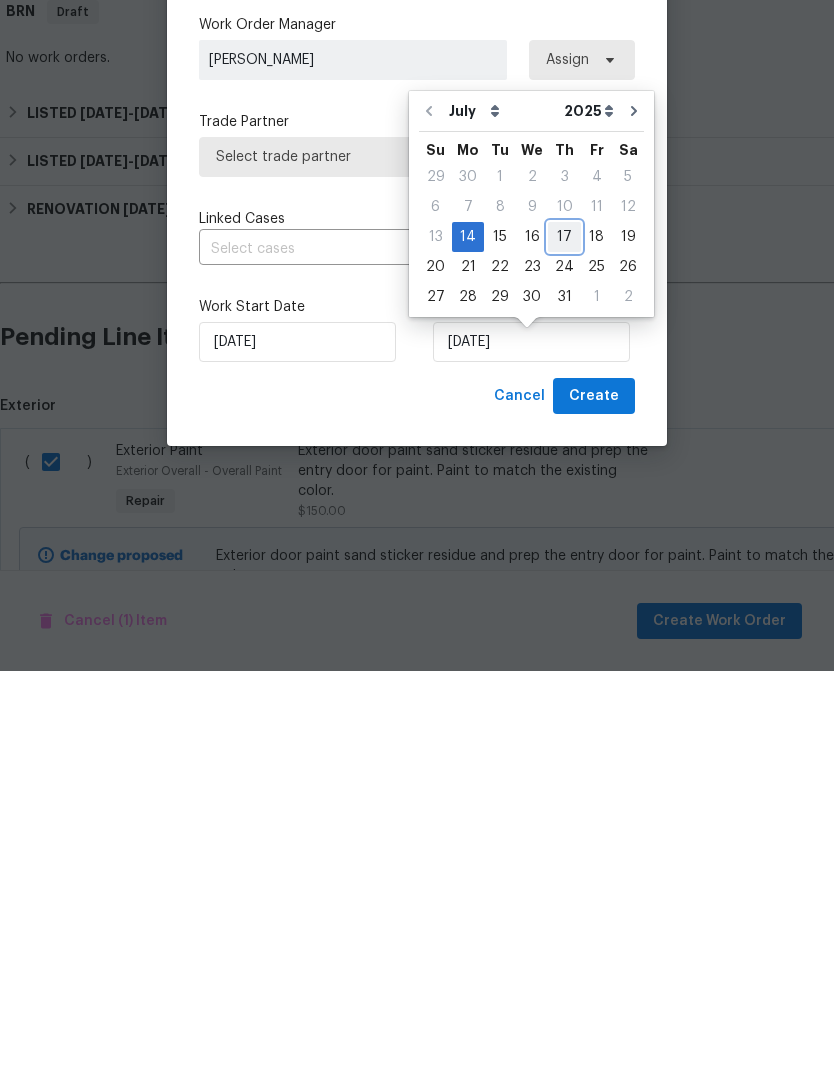 click on "17" at bounding box center [564, 636] 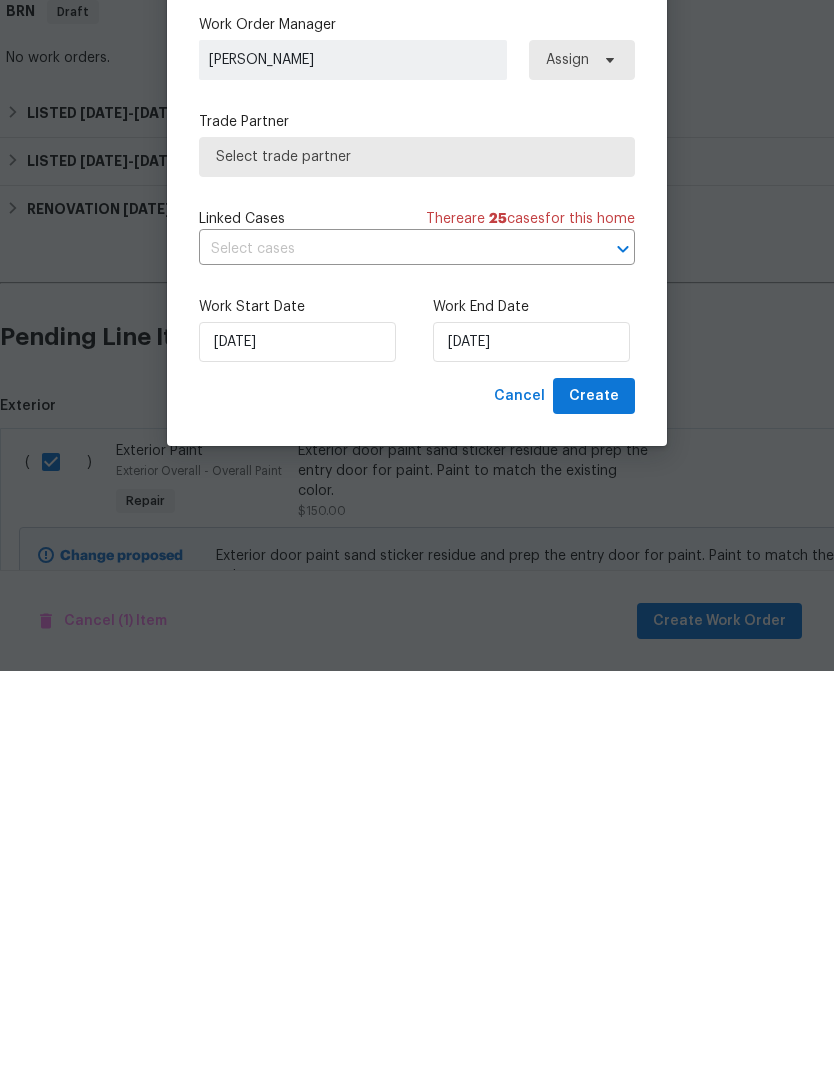 scroll, scrollTop: 80, scrollLeft: 0, axis: vertical 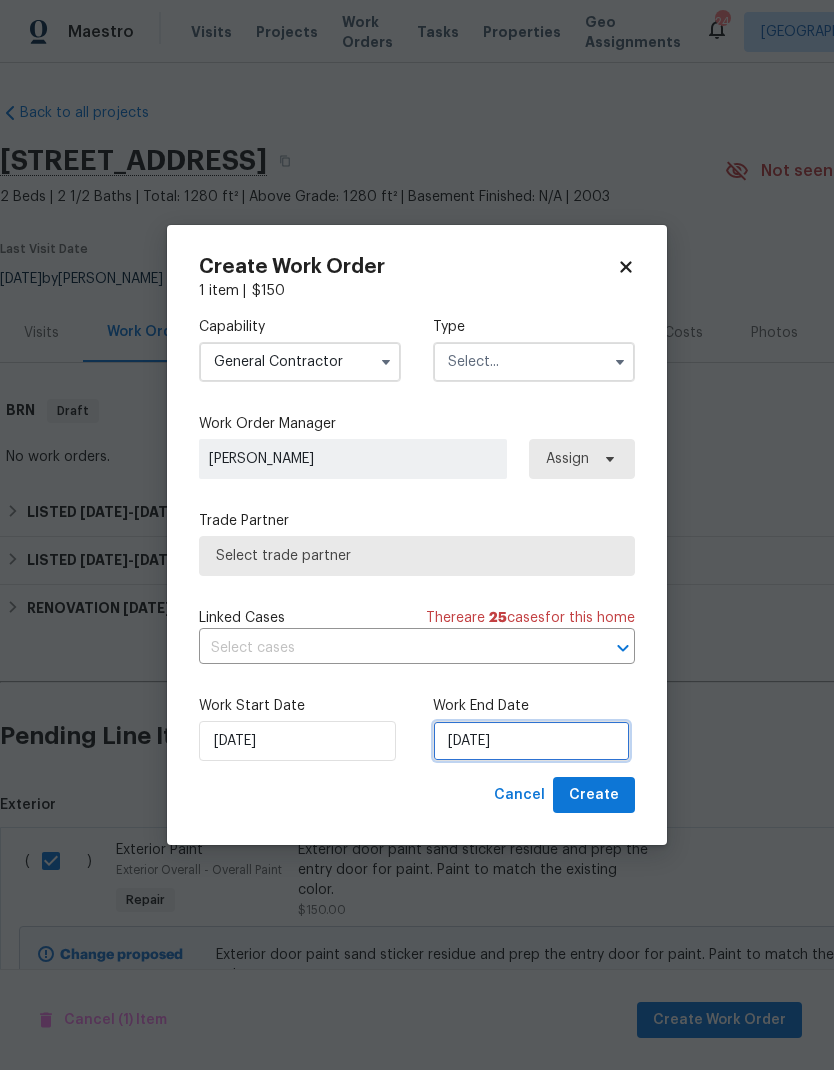 click on "7/17/2025" at bounding box center (531, 741) 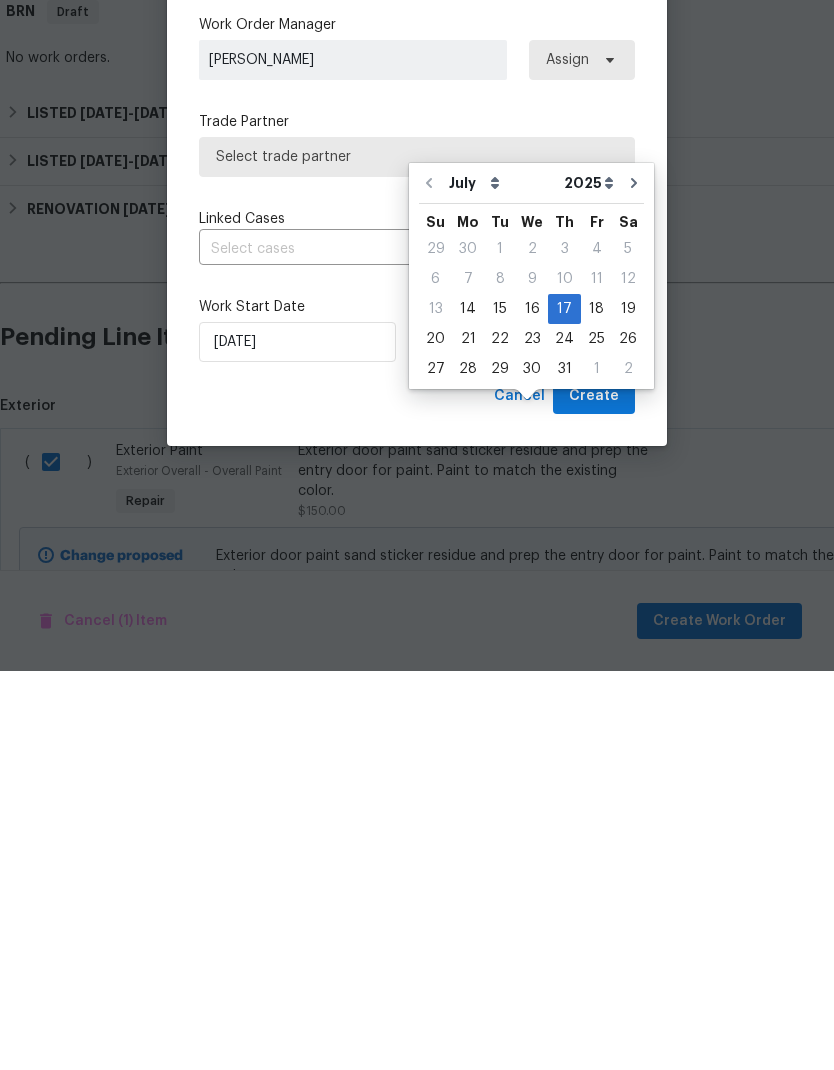 click on "Create" at bounding box center [594, 795] 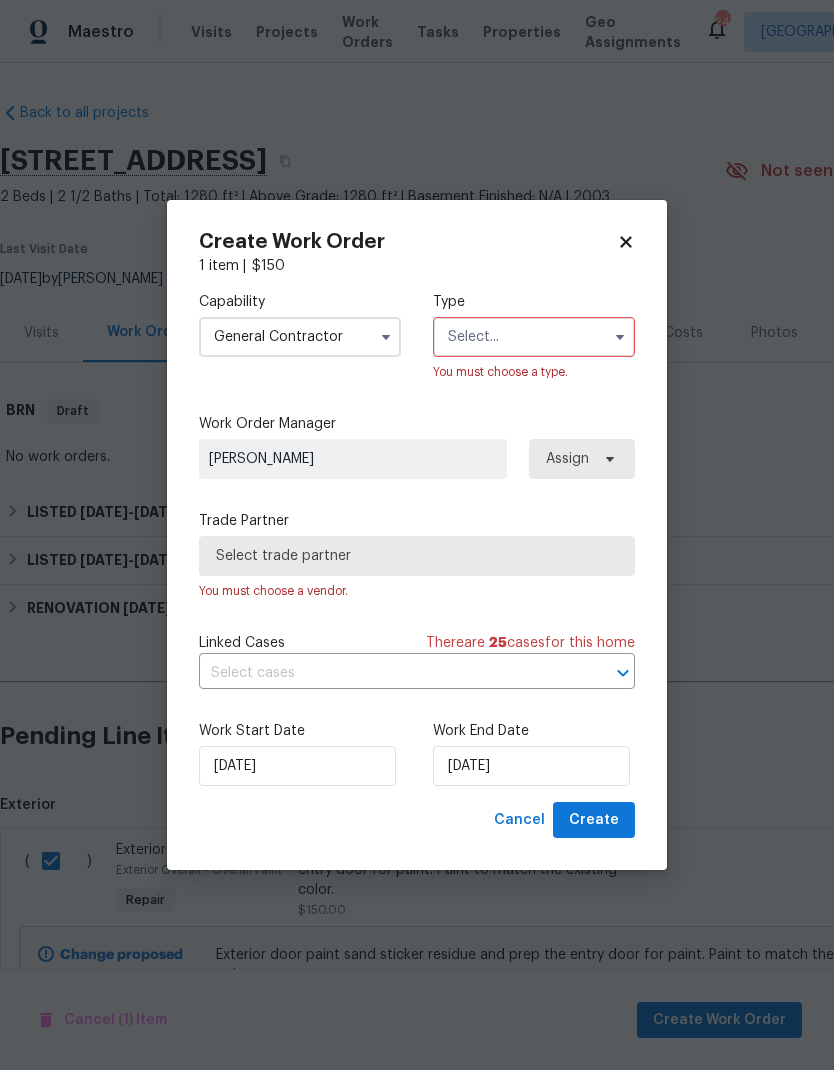 click at bounding box center (534, 337) 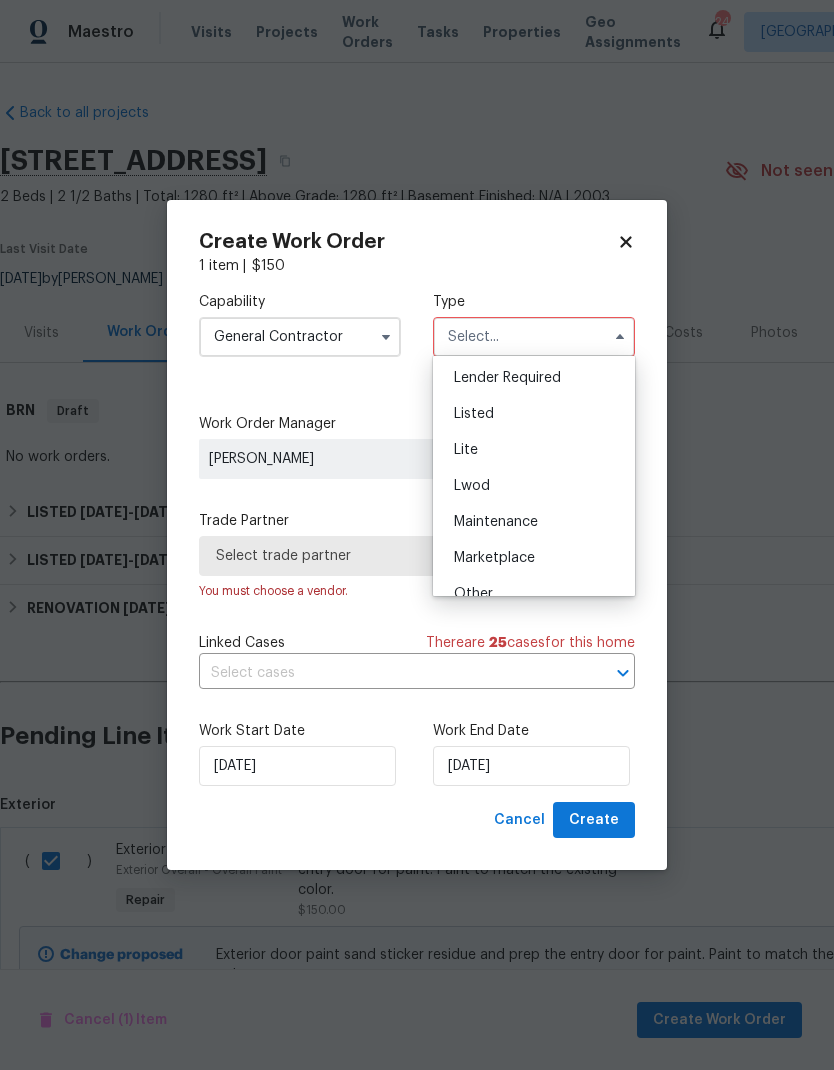 scroll, scrollTop: 178, scrollLeft: 0, axis: vertical 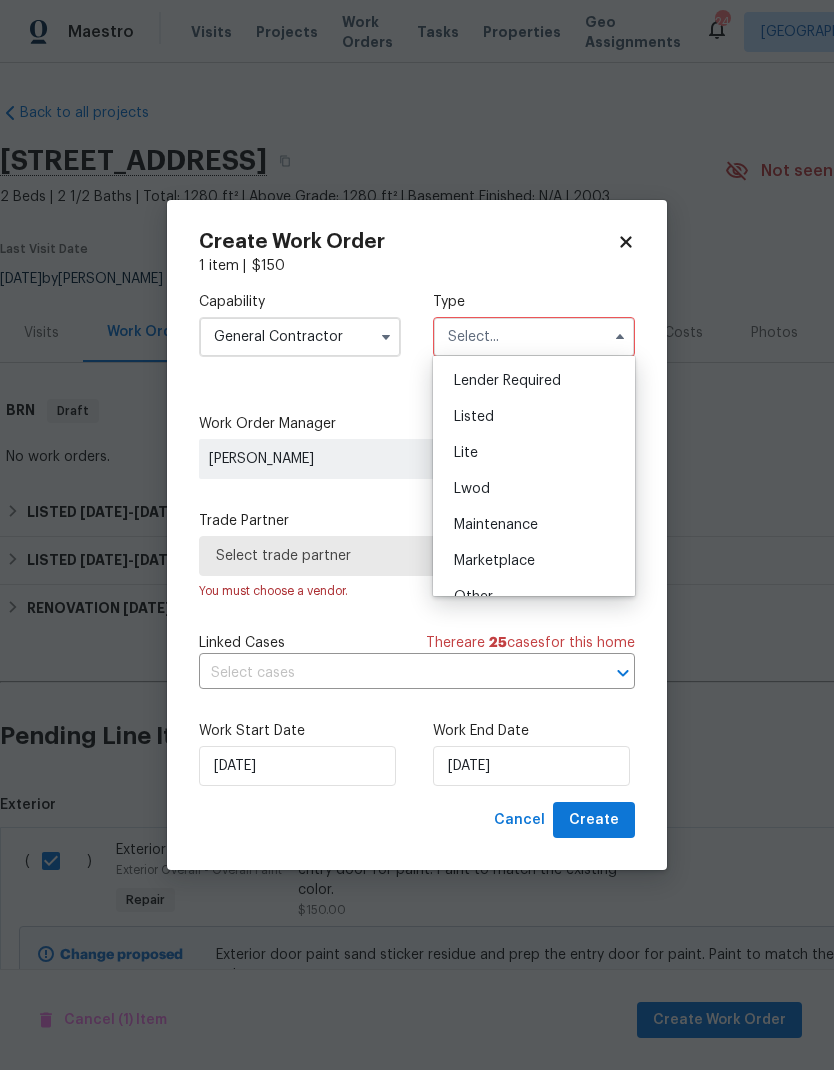 click on "Listed" at bounding box center [474, 417] 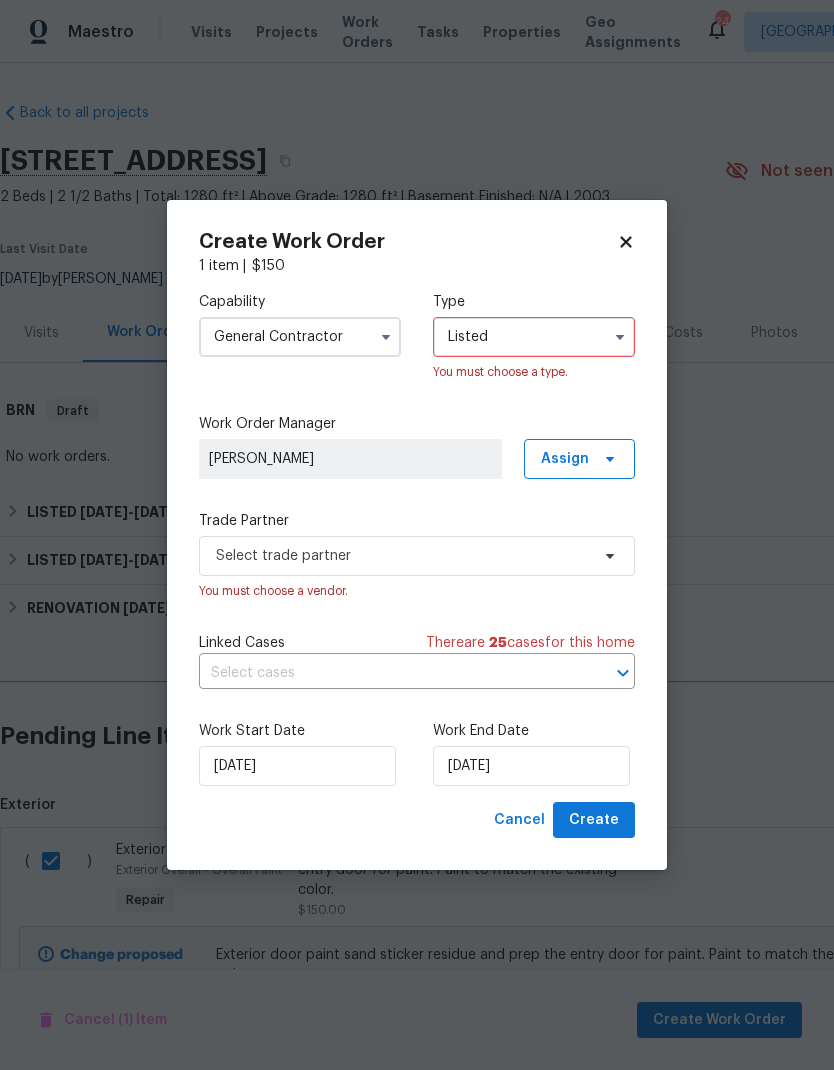 type on "Listed" 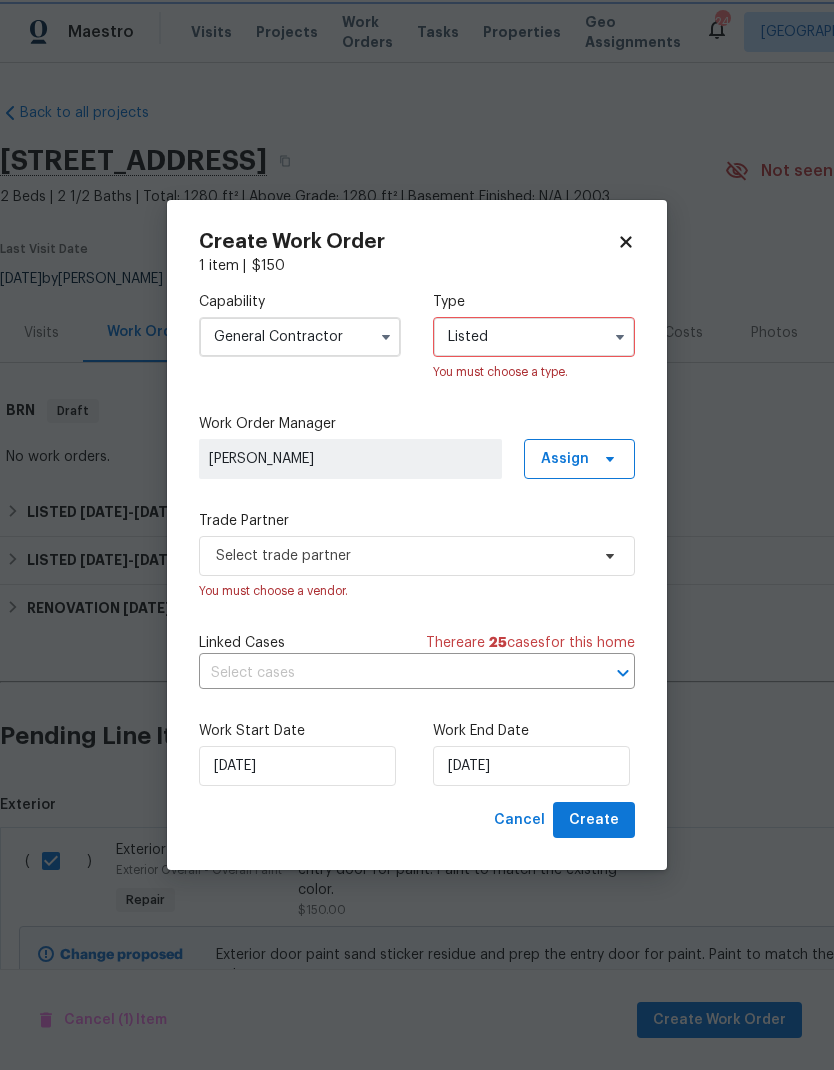 scroll, scrollTop: 0, scrollLeft: 0, axis: both 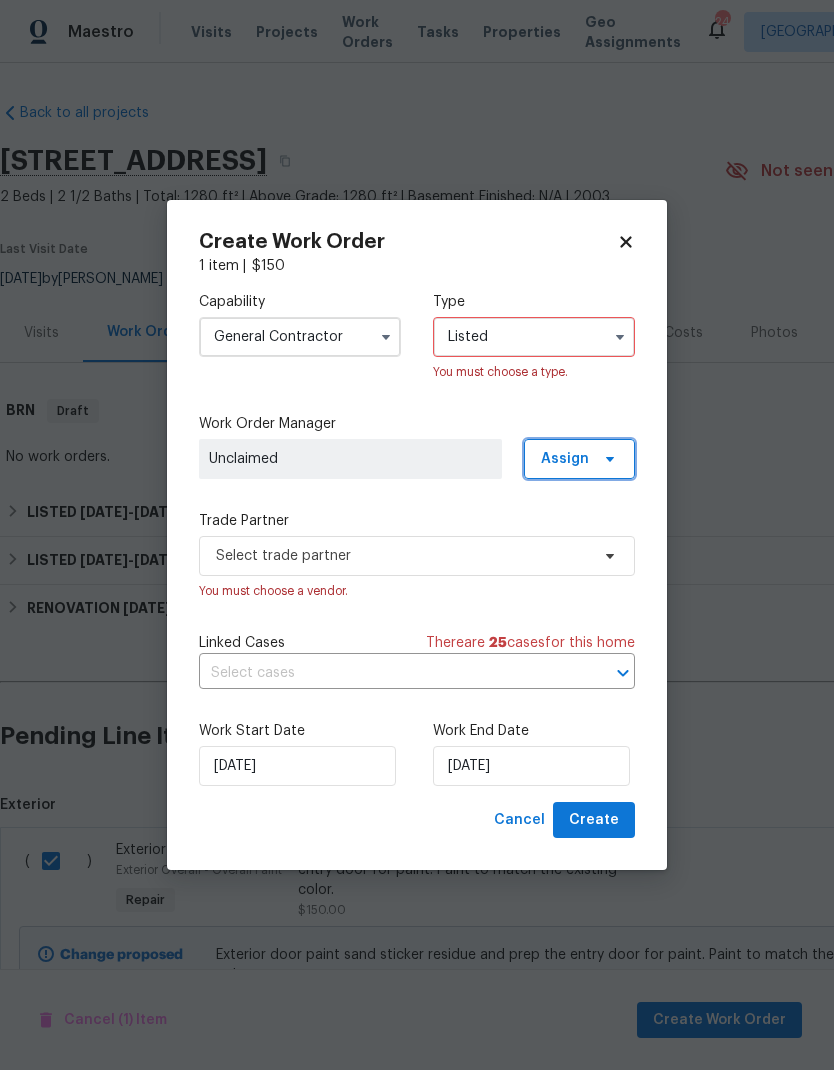 click on "Assign" at bounding box center [579, 459] 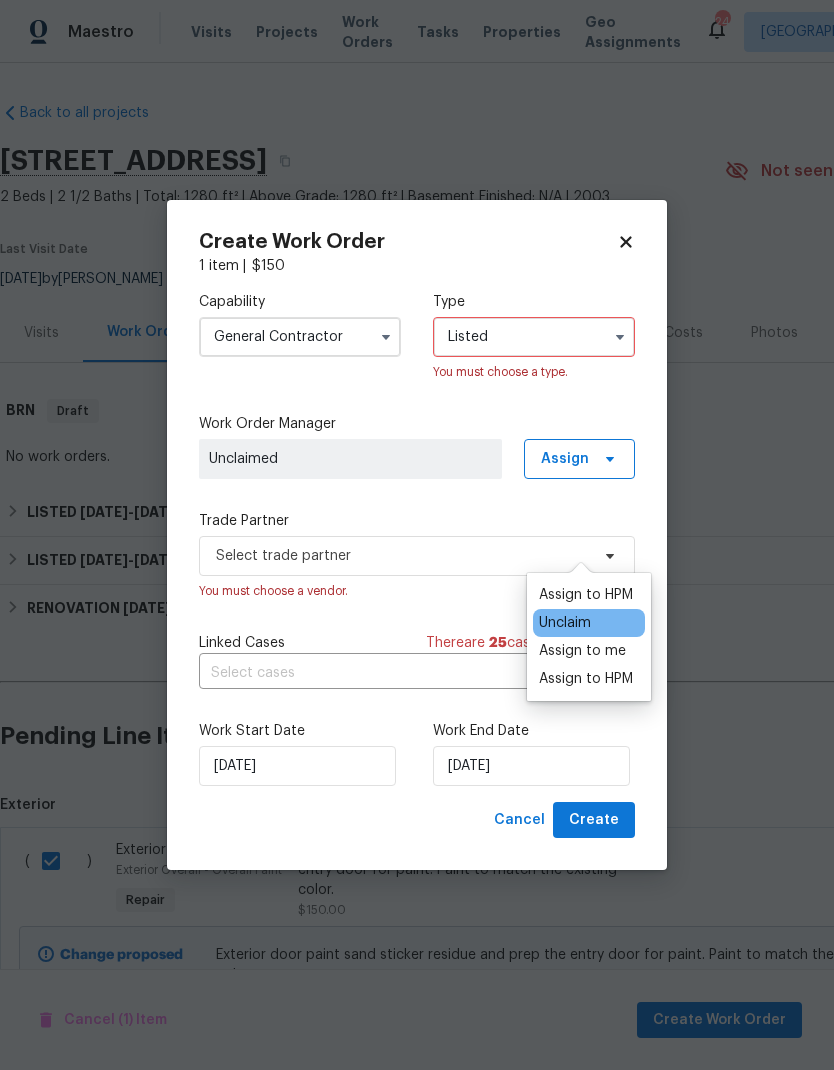 click on "Assign to HPM" at bounding box center [586, 679] 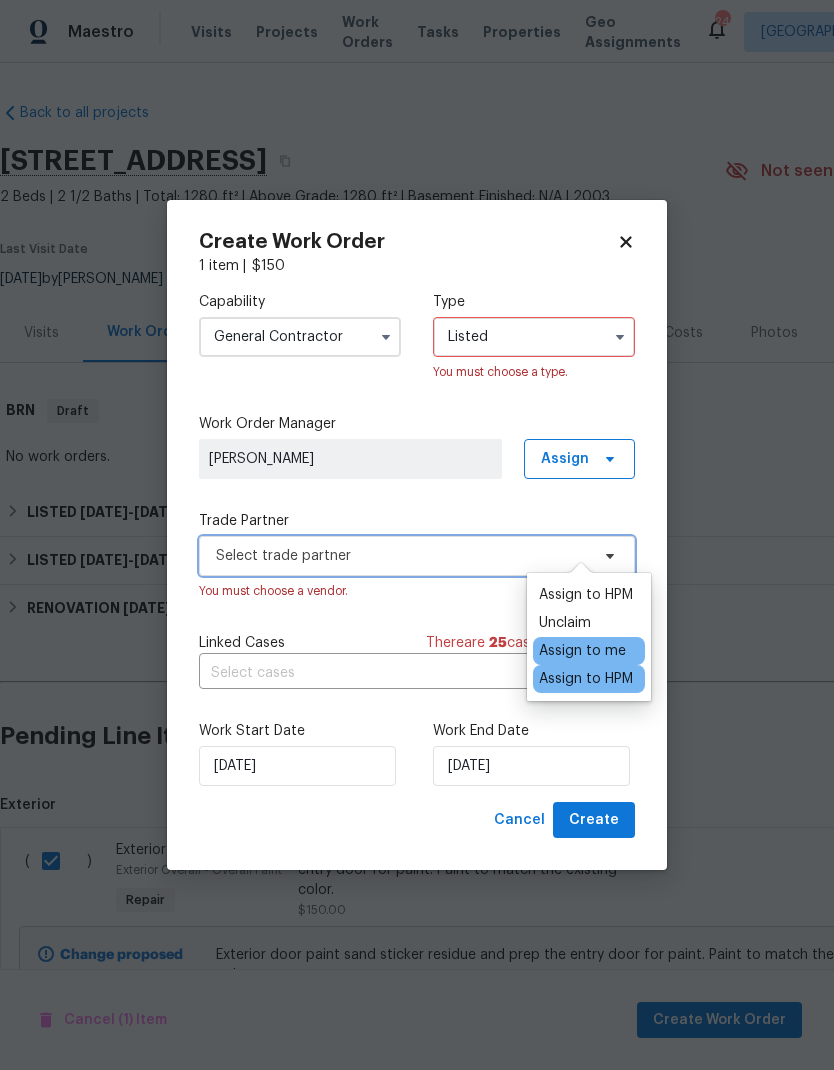 click on "Select trade partner" at bounding box center [402, 556] 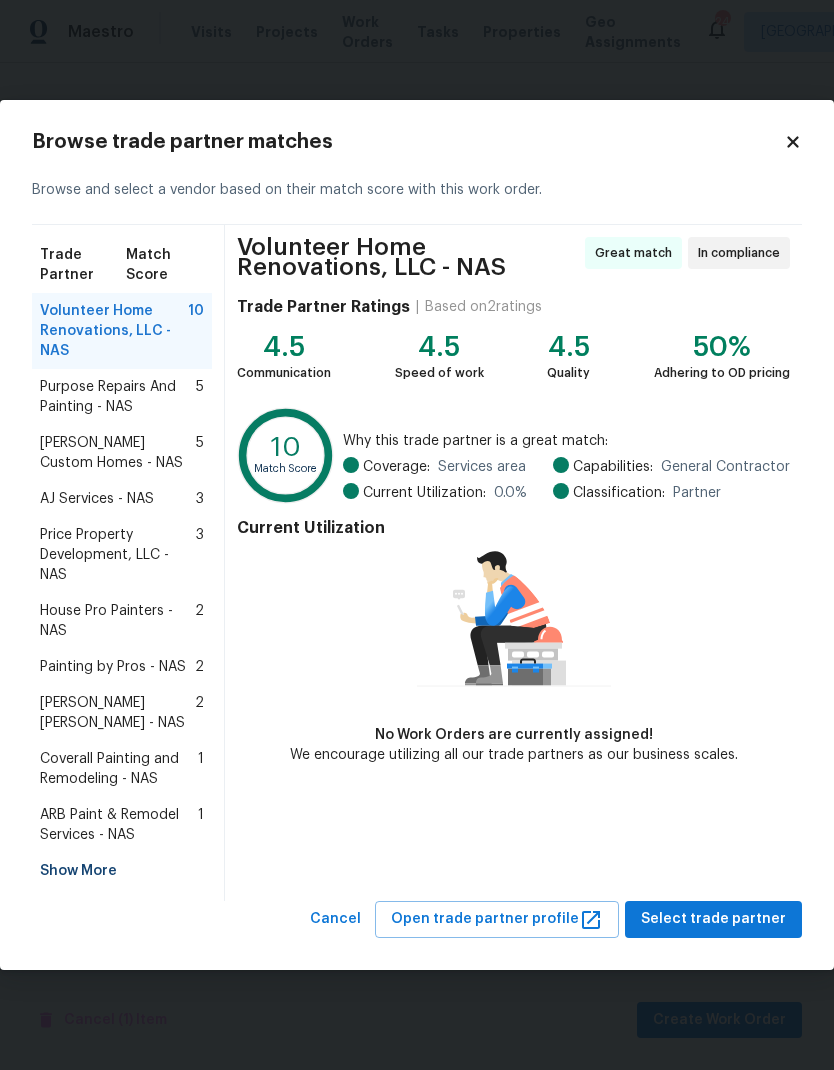 click on "Painting by Pros - NAS" at bounding box center (113, 667) 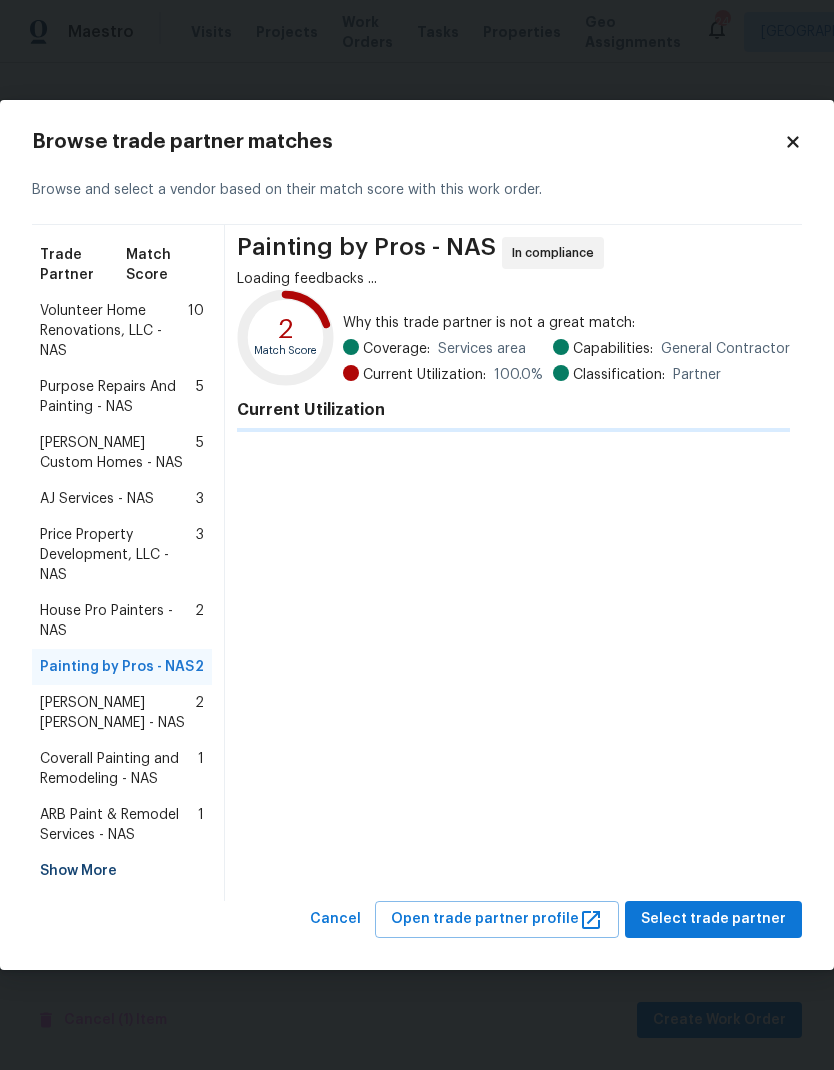 click on "Painting by Pros - NAS In compliance Loading feedbacks ... 2 Match Score Why this trade partner is not a great match: Coverage: Services area Current Utilization: 100.0 % Capabilities: General Contractor Classification: Partner Current Utilization" at bounding box center [513, 563] 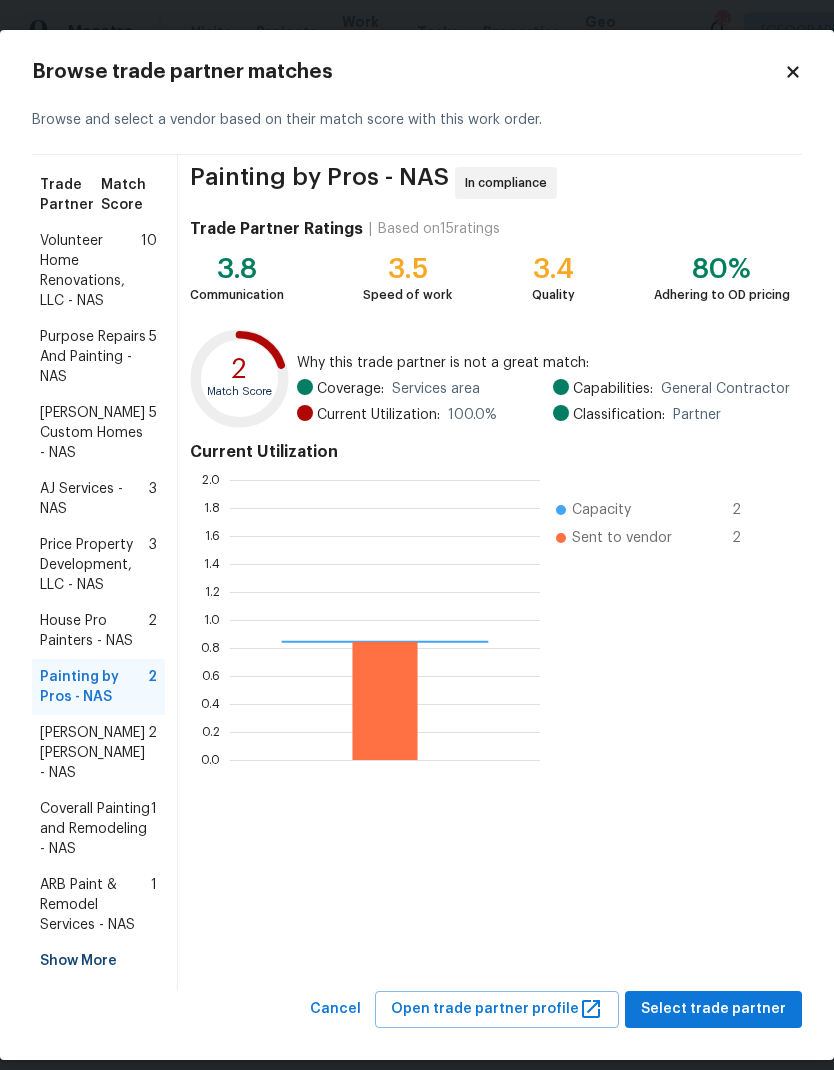 scroll, scrollTop: 2, scrollLeft: 2, axis: both 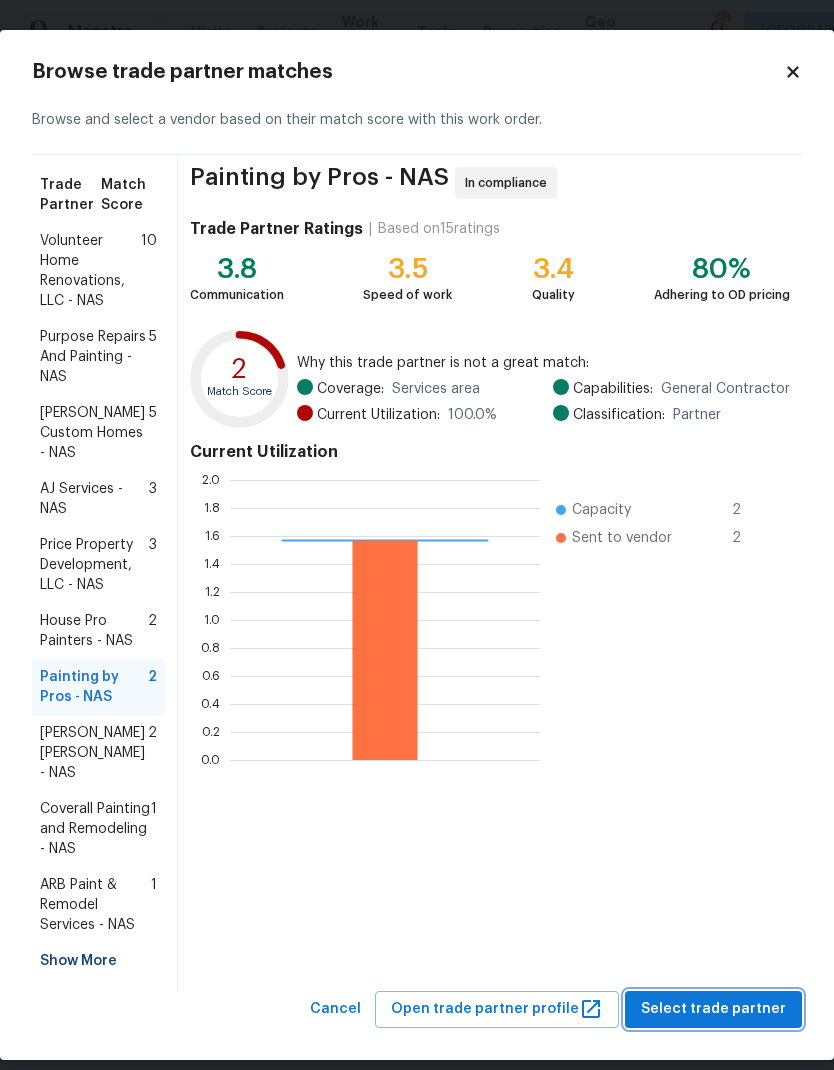 click on "Select trade partner" at bounding box center [713, 1009] 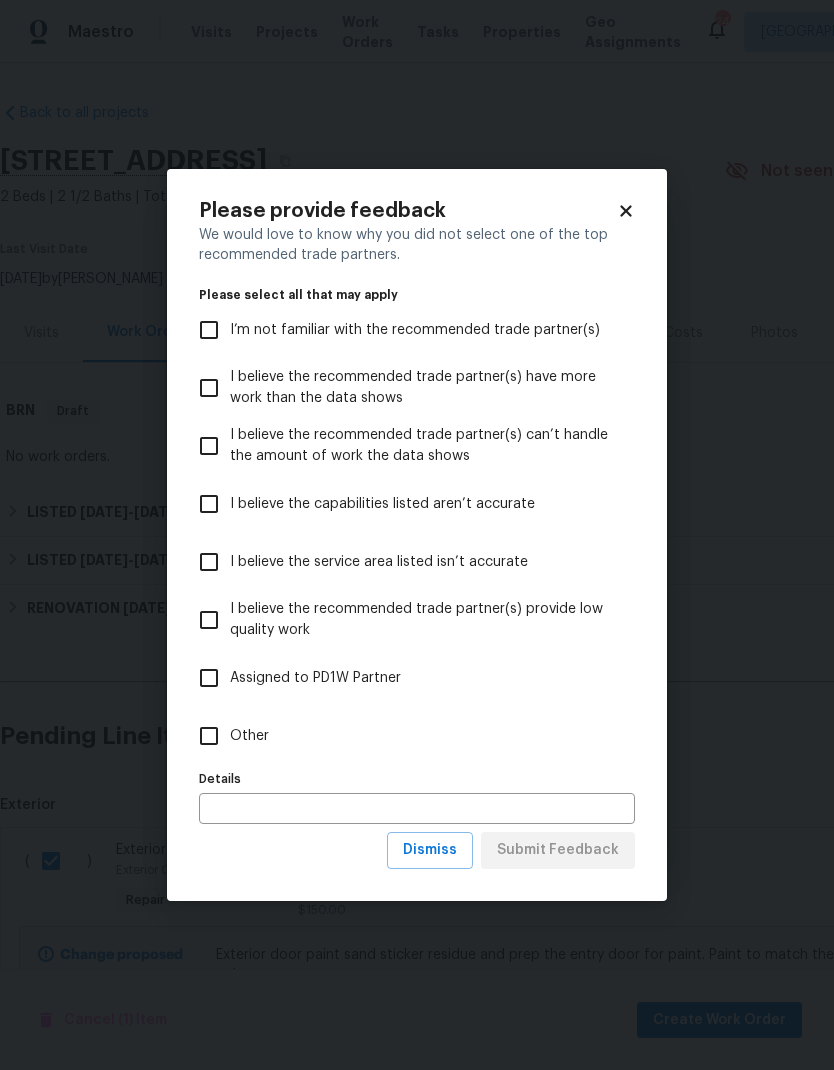 click on "Other" at bounding box center [209, 736] 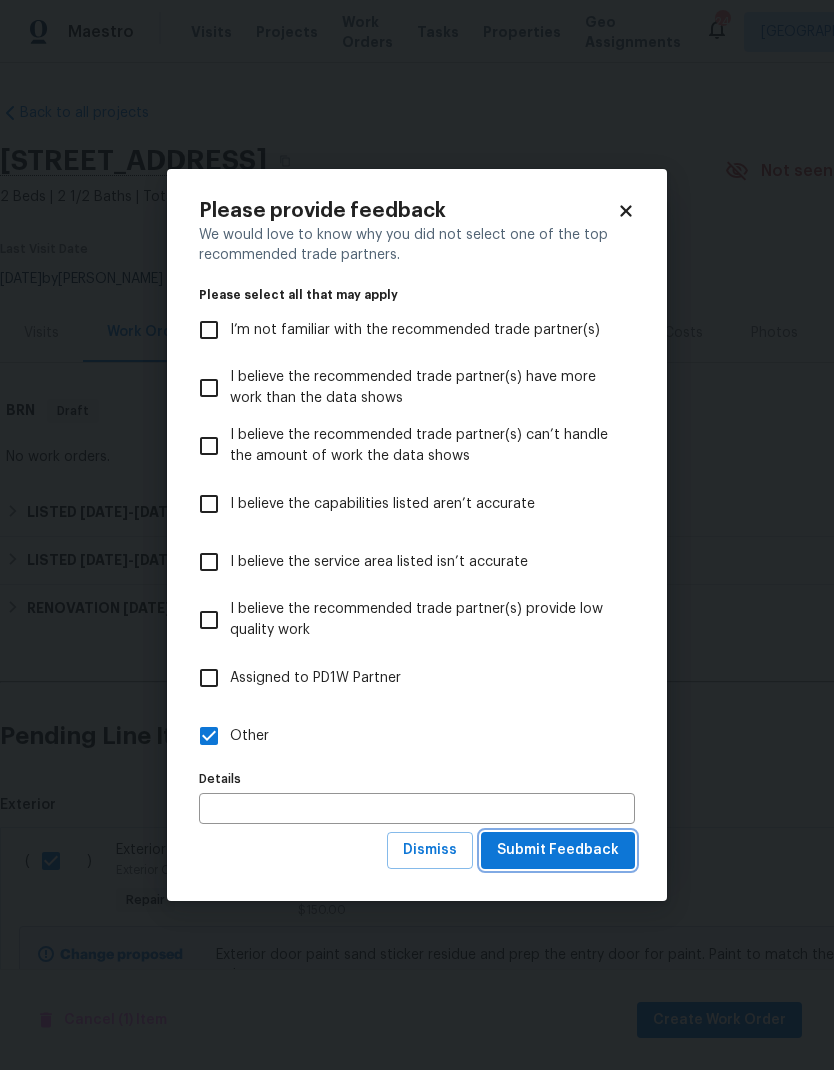 click on "Submit Feedback" at bounding box center [558, 850] 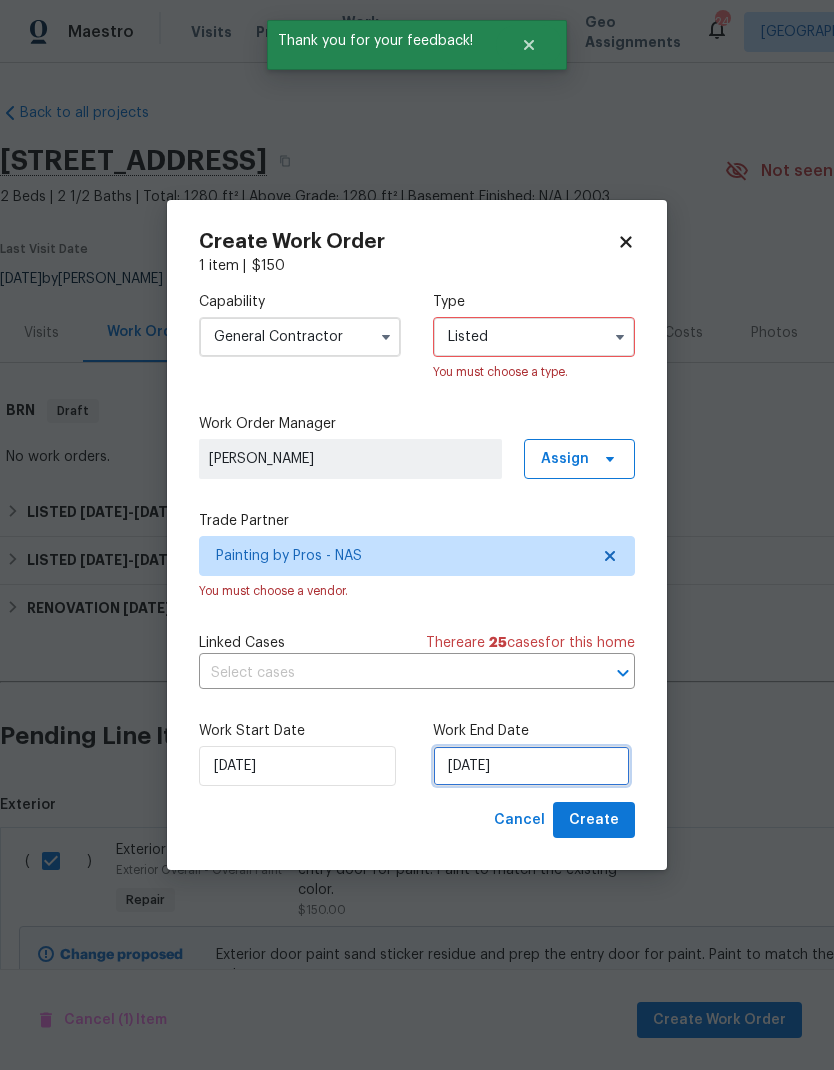 click on "7/17/2025" at bounding box center [531, 766] 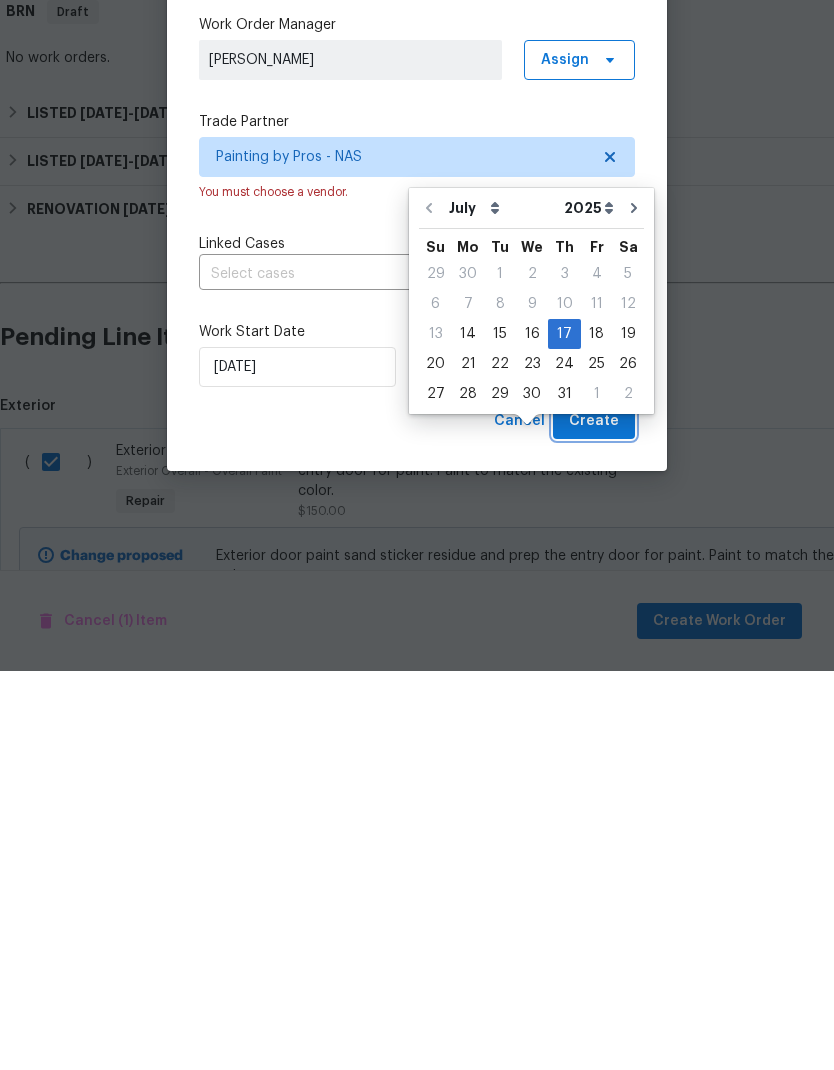 click on "Create" at bounding box center (594, 820) 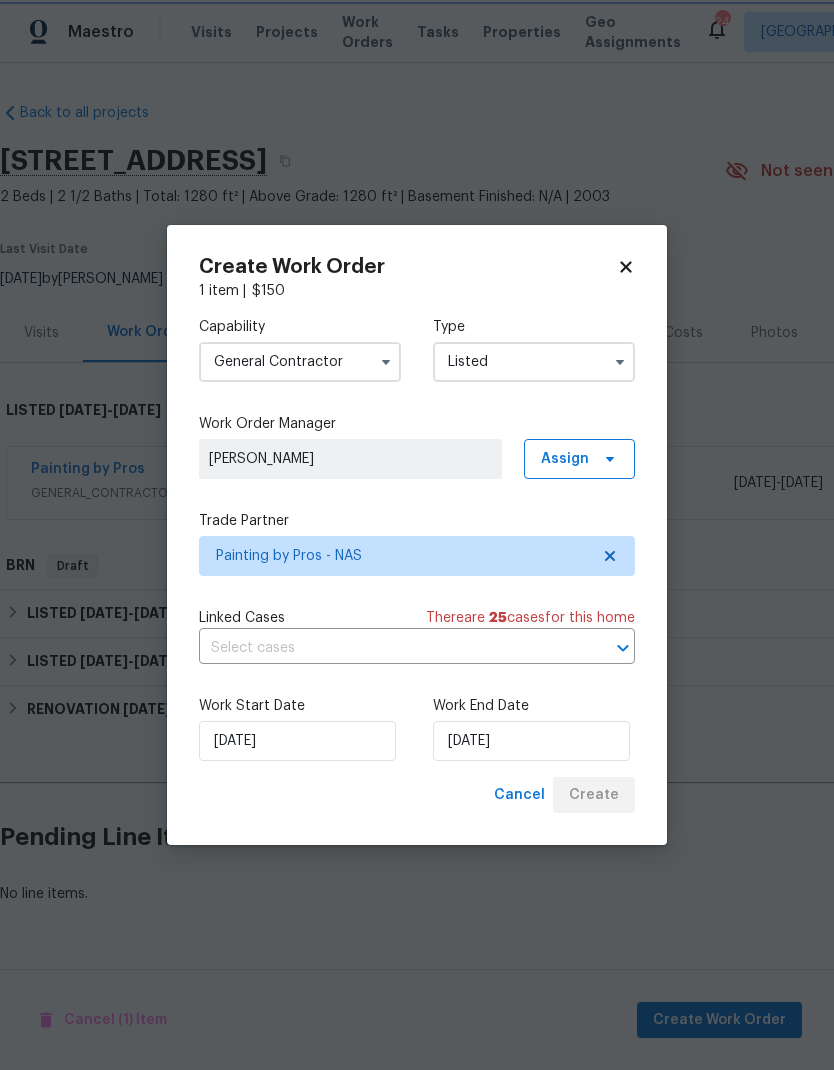 scroll, scrollTop: 0, scrollLeft: 0, axis: both 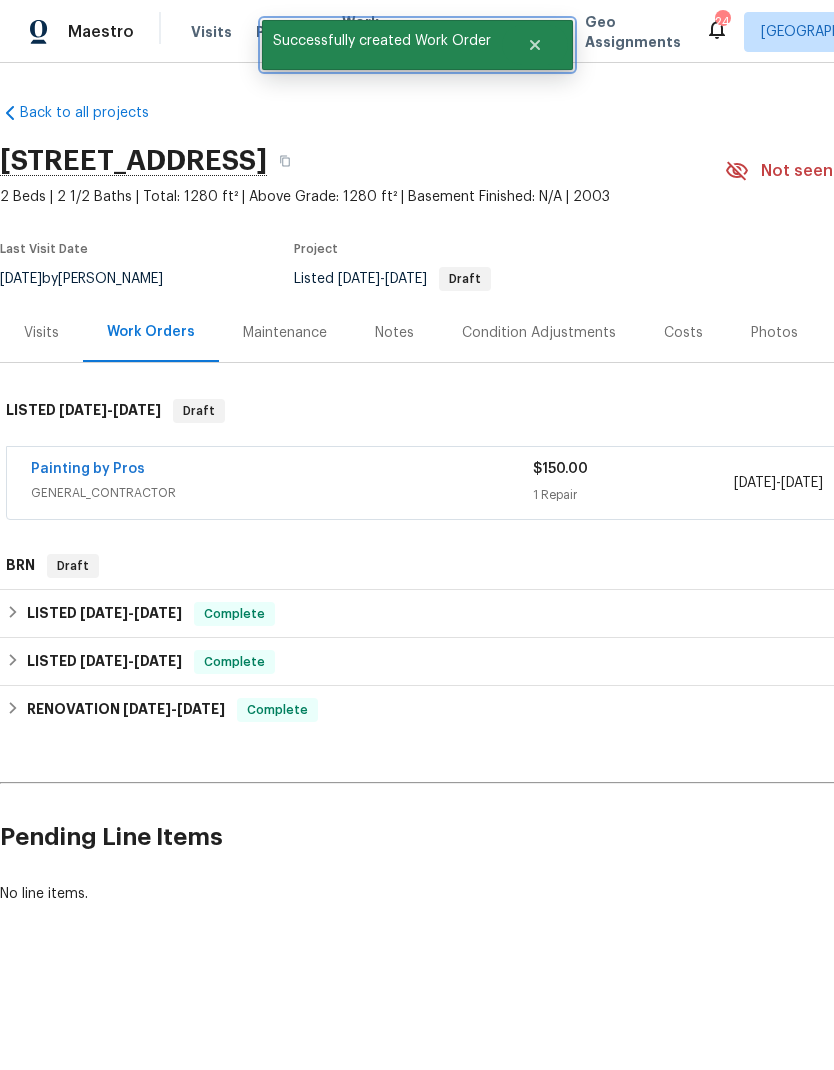 click at bounding box center [535, 45] 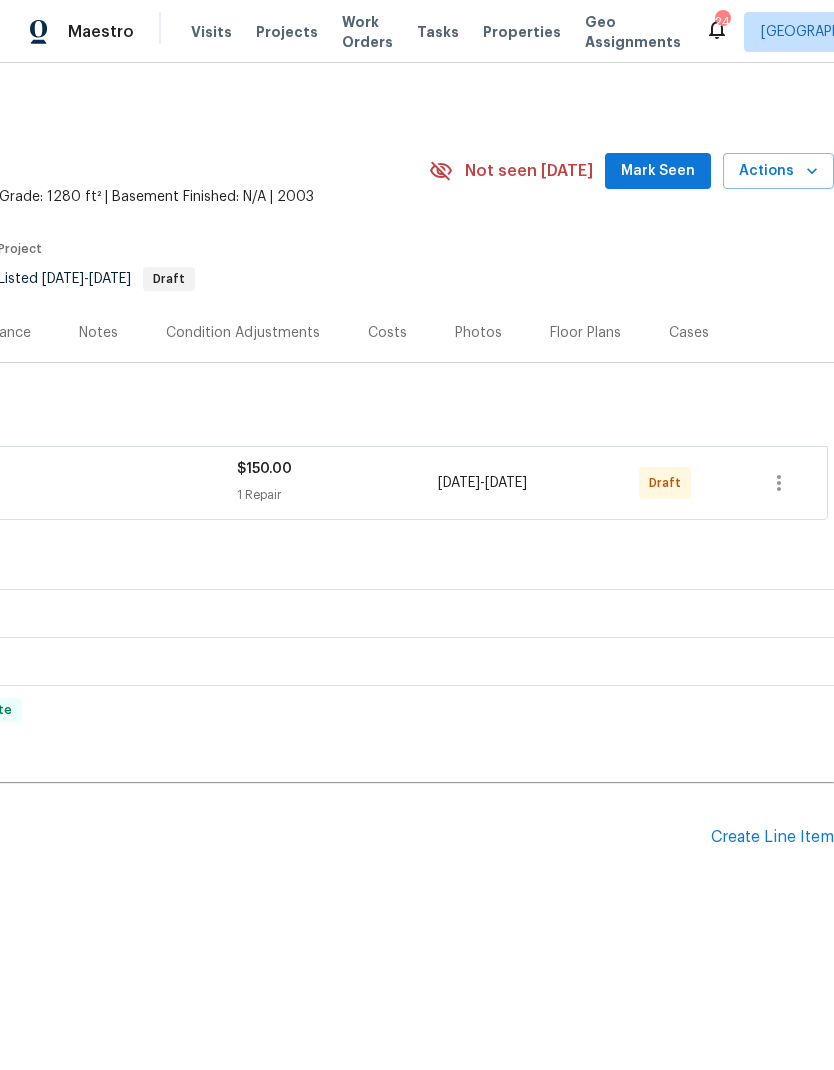 scroll, scrollTop: 0, scrollLeft: 296, axis: horizontal 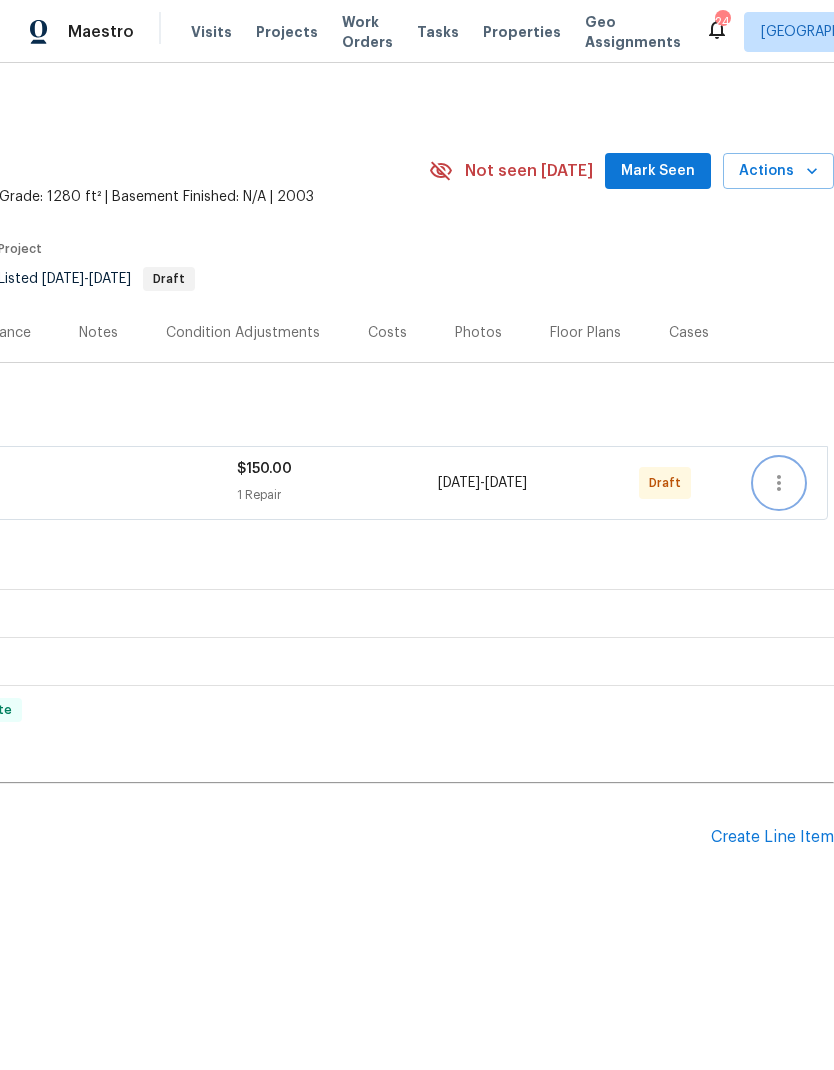 click 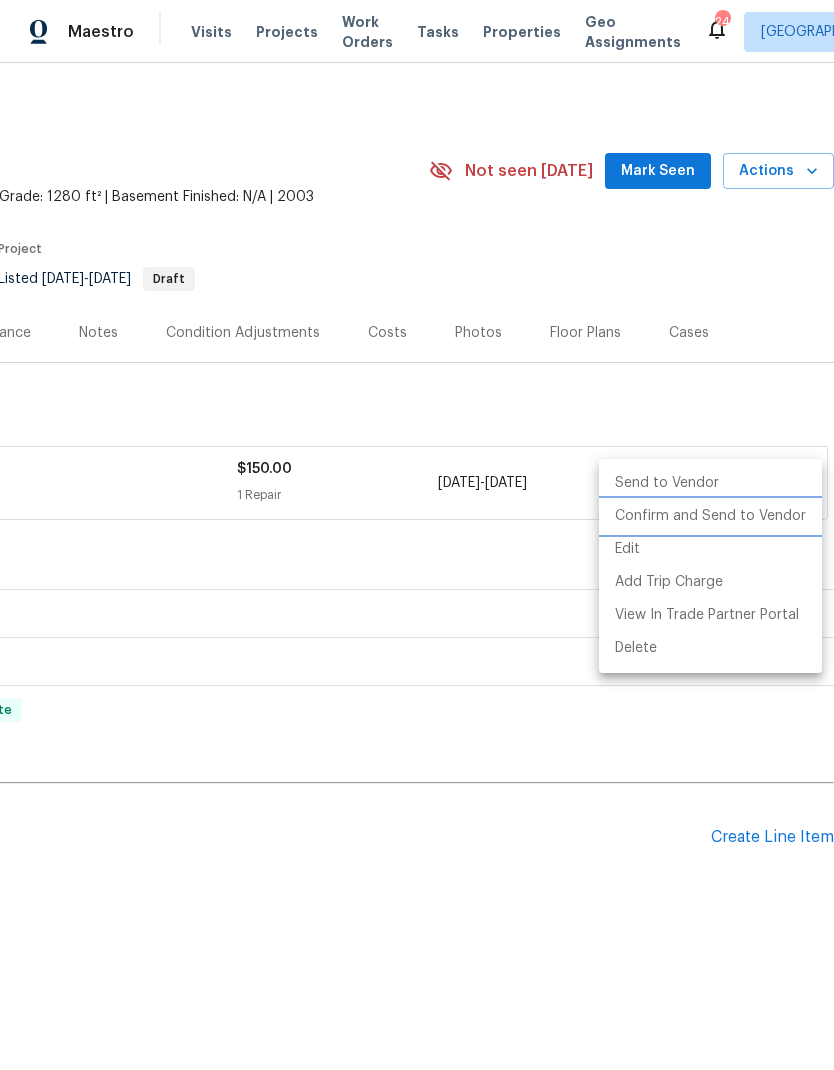 click on "Confirm and Send to Vendor" at bounding box center (710, 516) 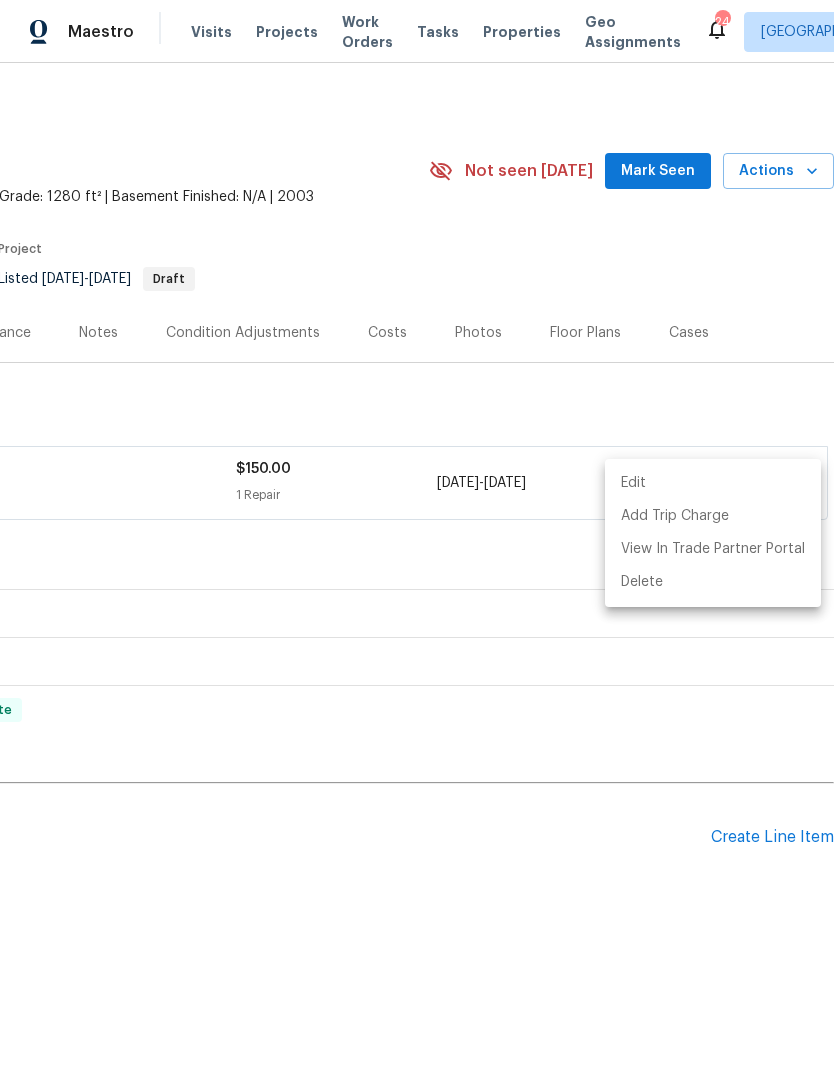 click at bounding box center (417, 535) 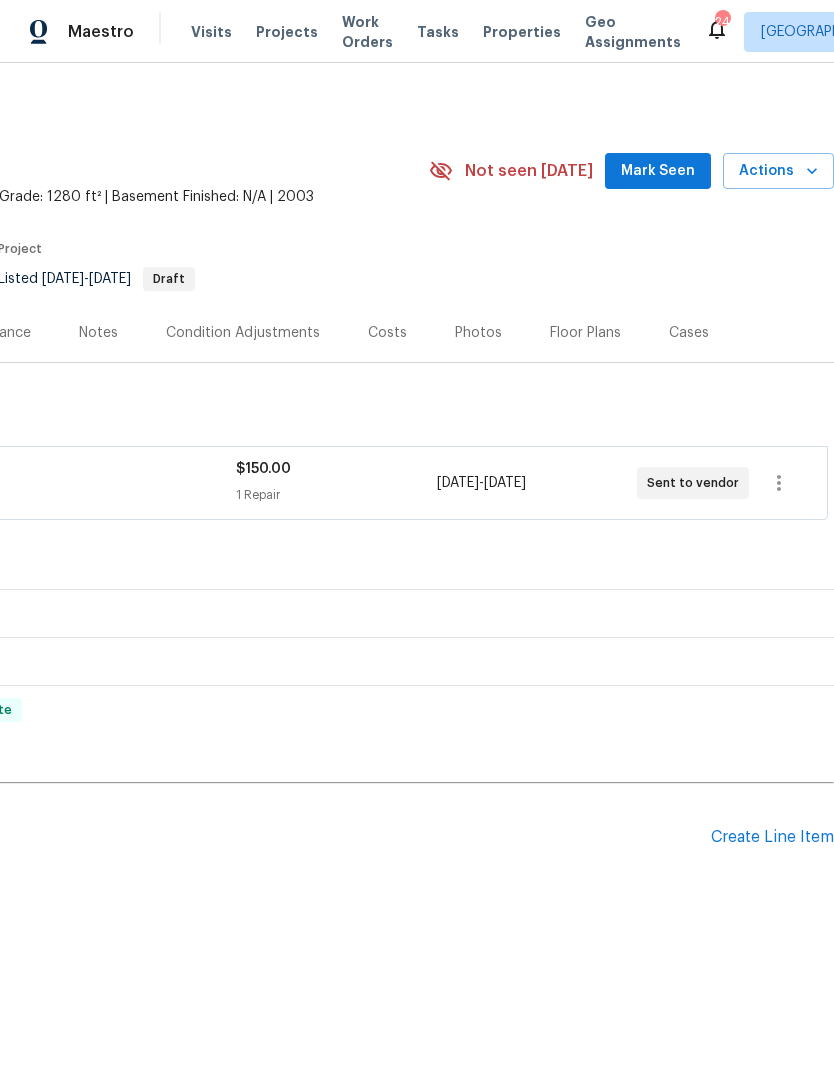 click on "Work Orders" at bounding box center [367, 32] 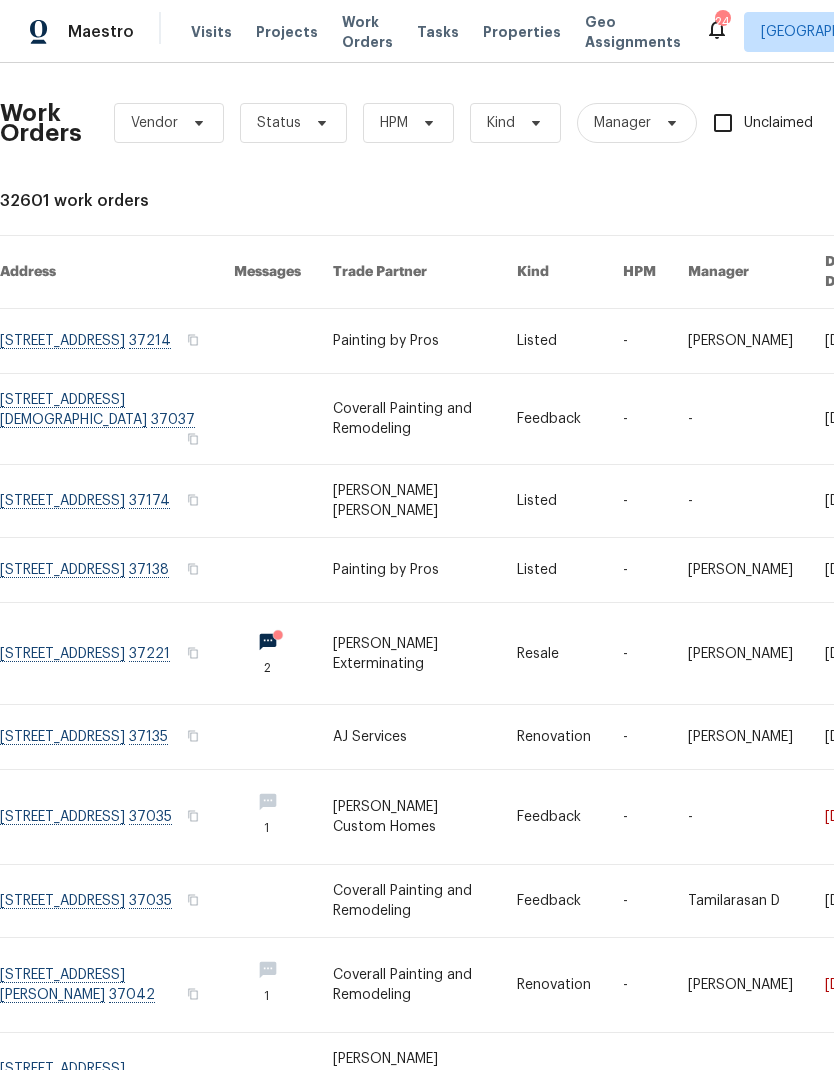 click at bounding box center [425, 341] 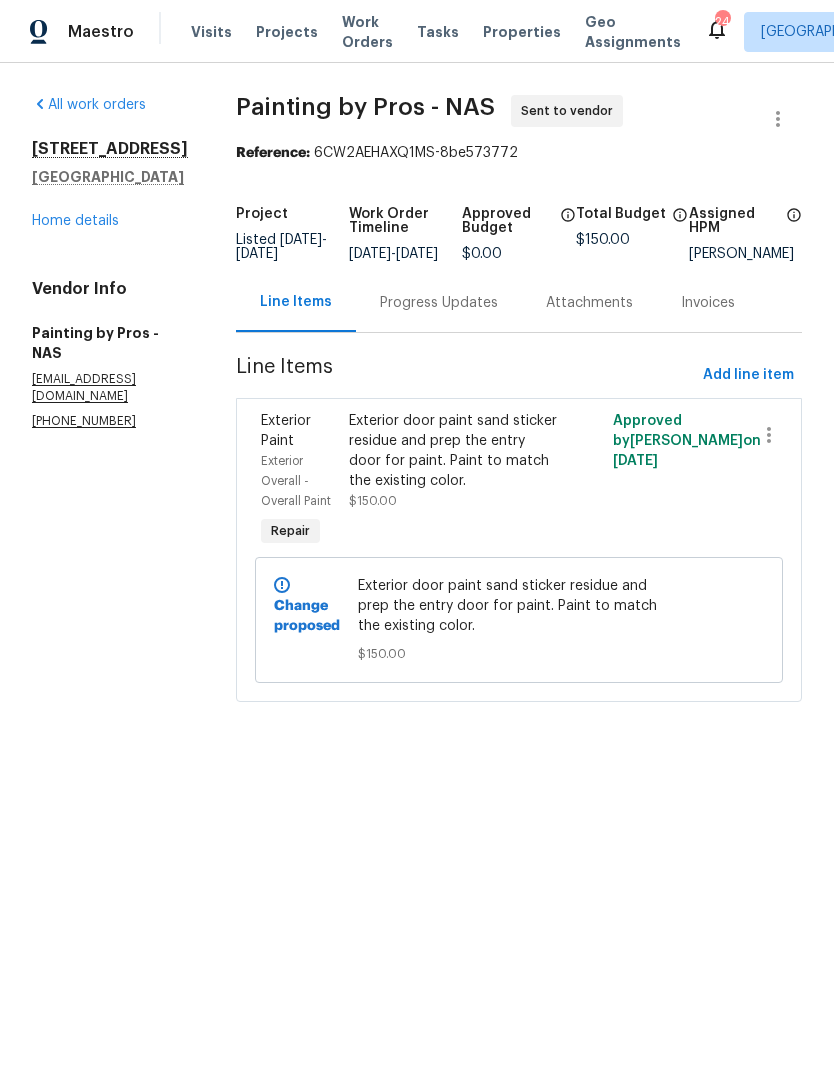 click on "Progress Updates" at bounding box center [439, 302] 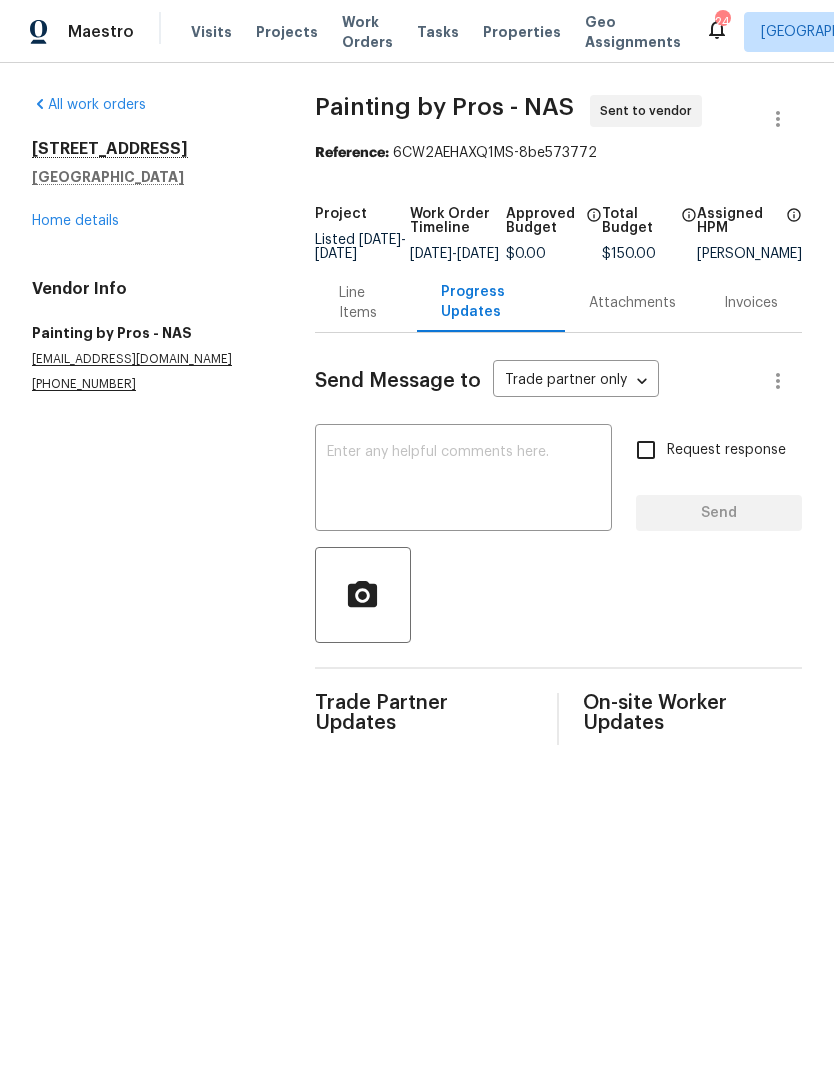 click at bounding box center [463, 480] 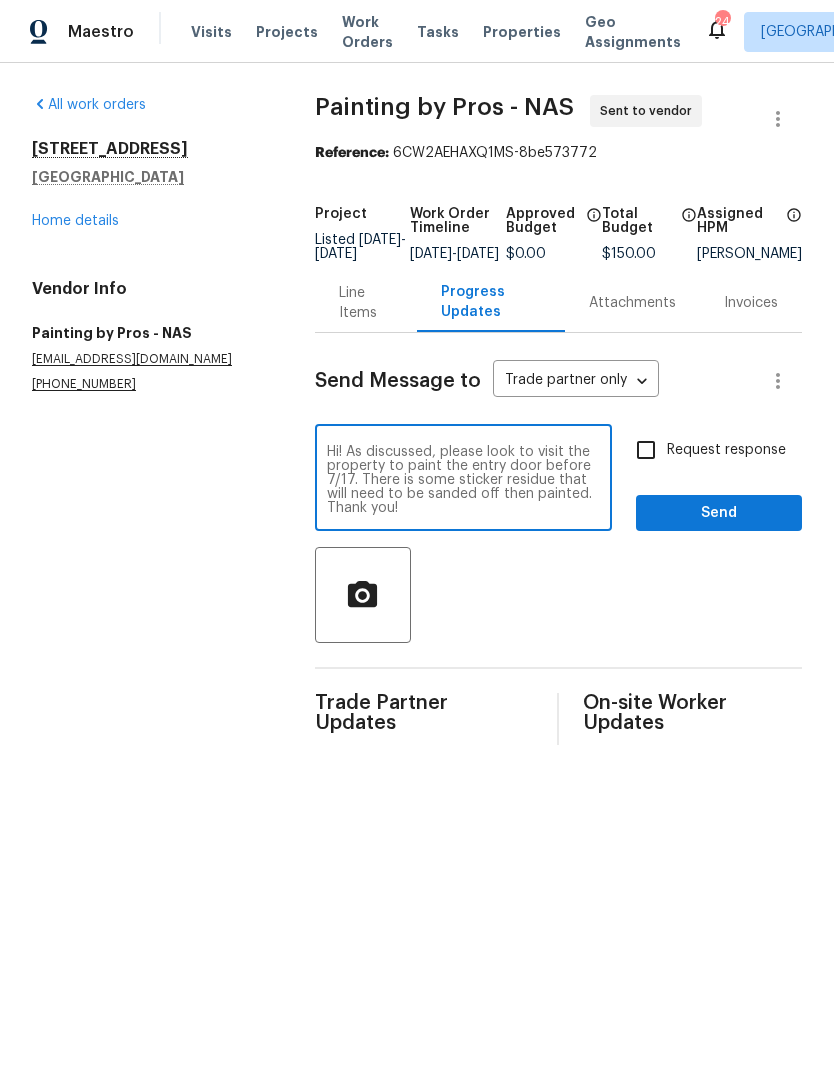 type on "Hi! As discussed, please look to visit the property to paint the entry door before 7/17. There is some sticker residue that will need to be sanded off then painted. Thank you!" 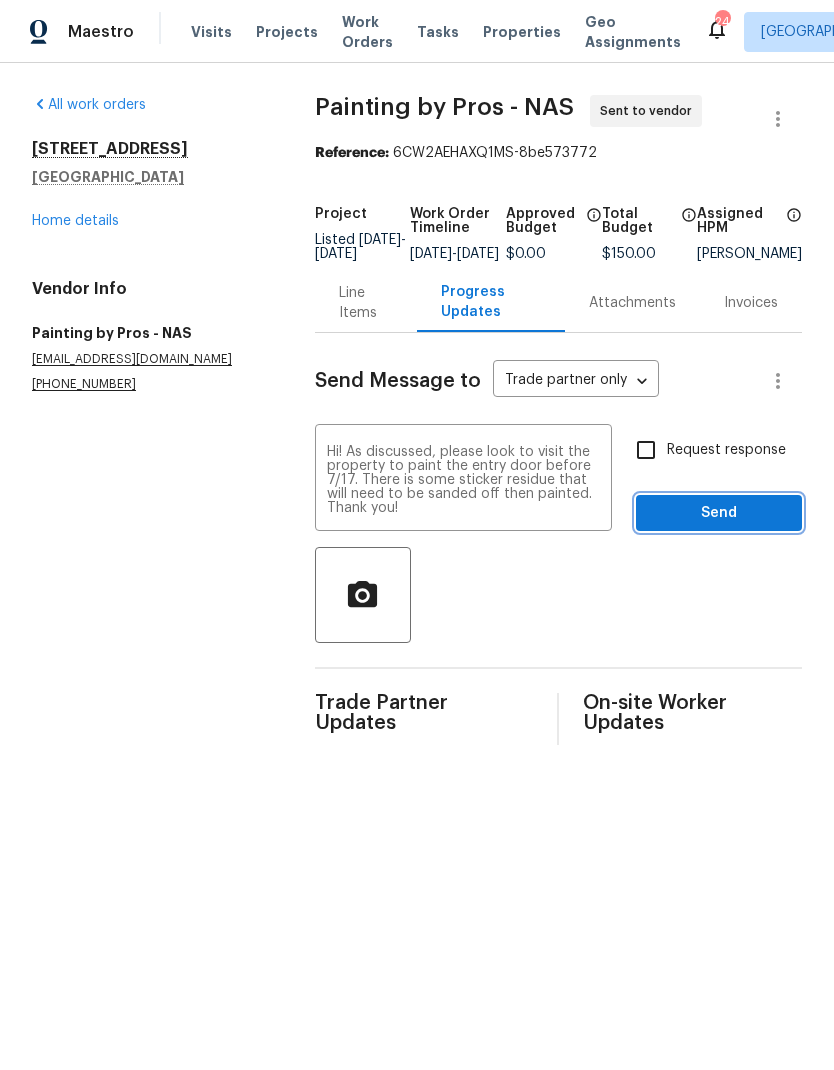 click on "Send" at bounding box center (719, 513) 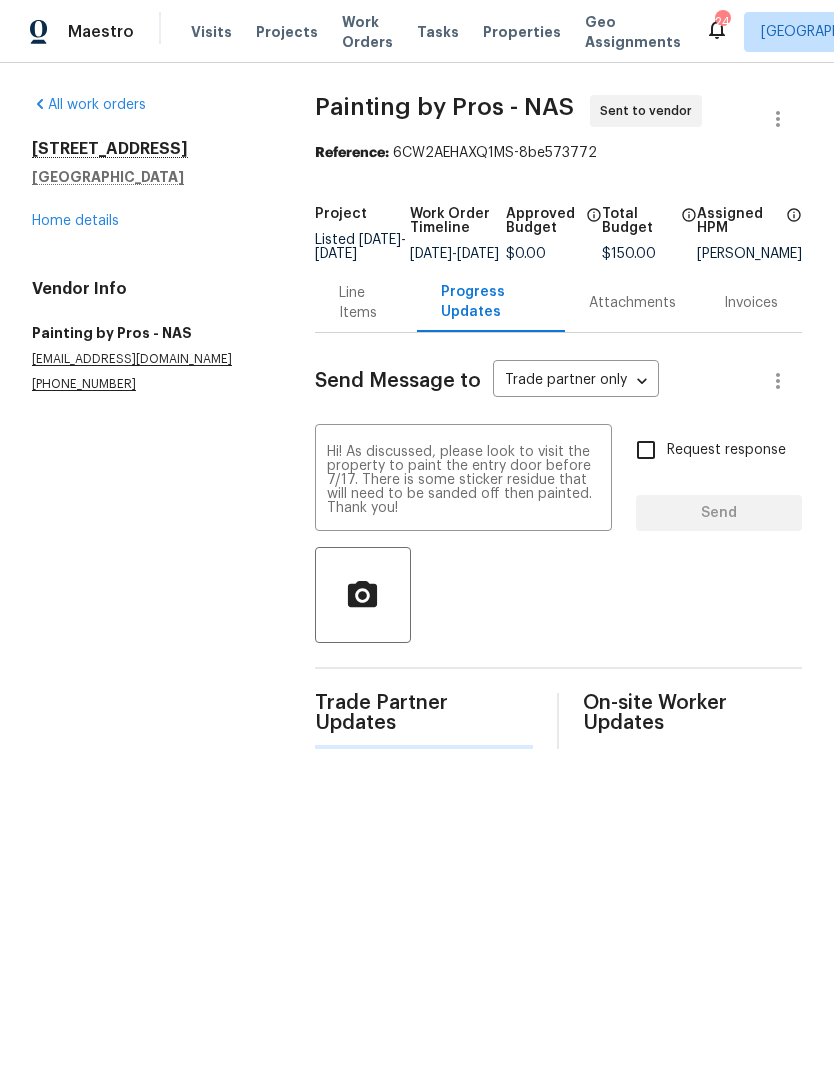 type 